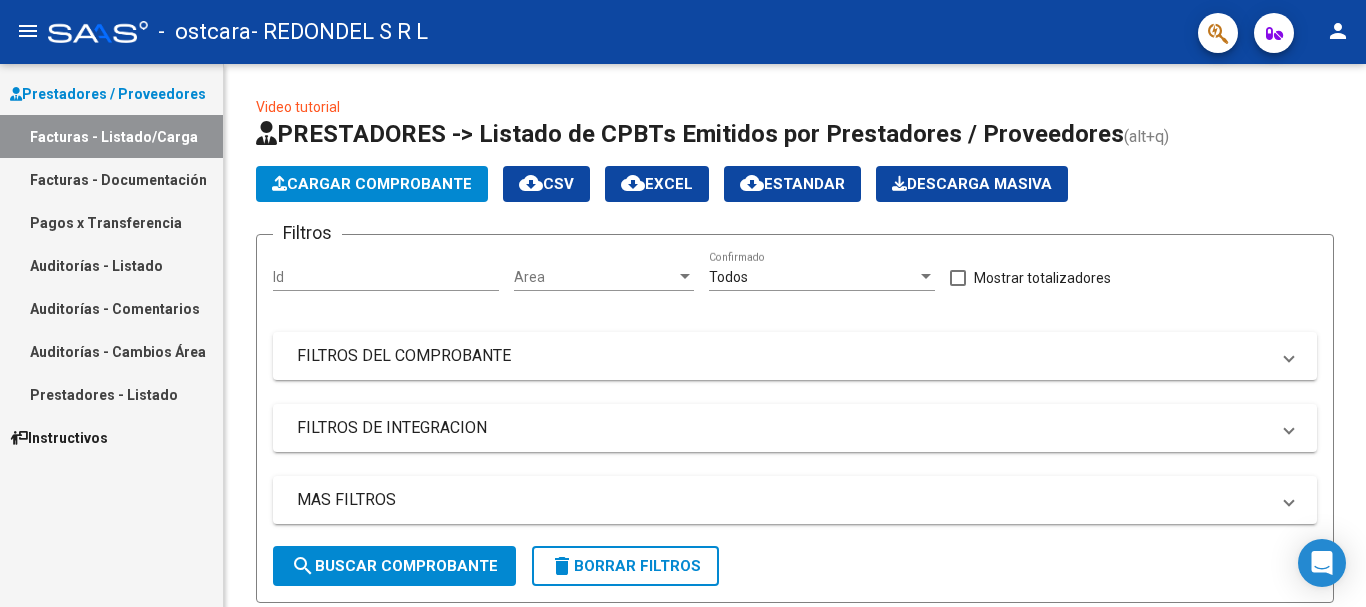 scroll, scrollTop: 0, scrollLeft: 0, axis: both 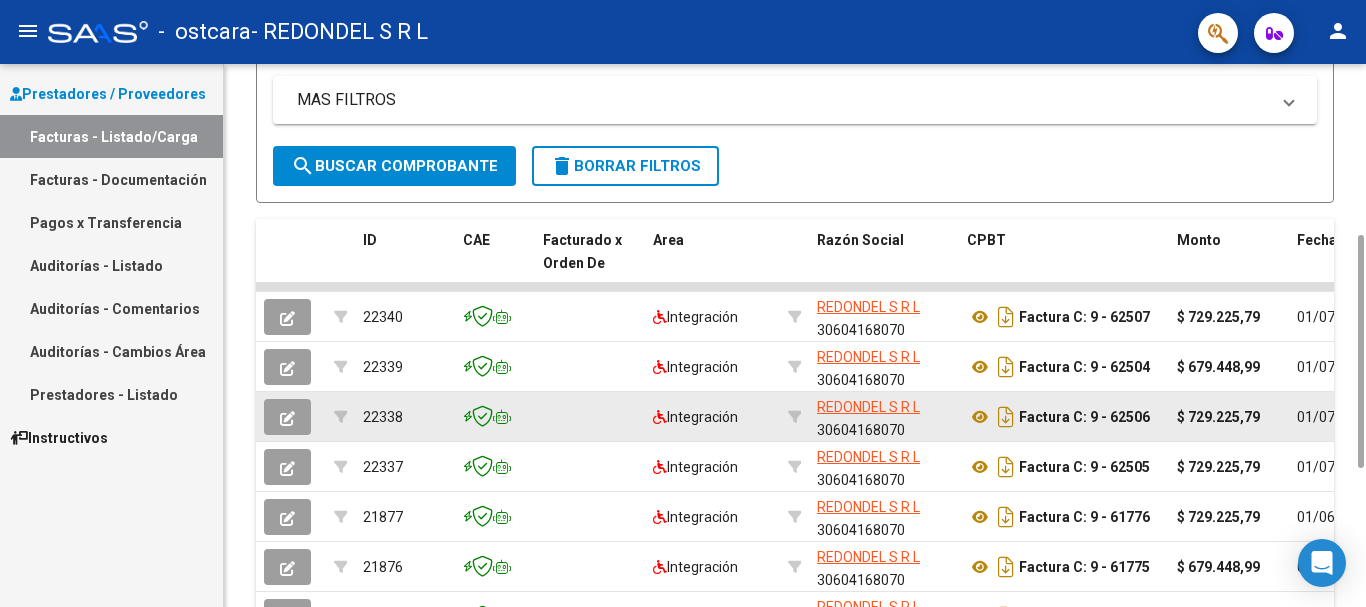 click 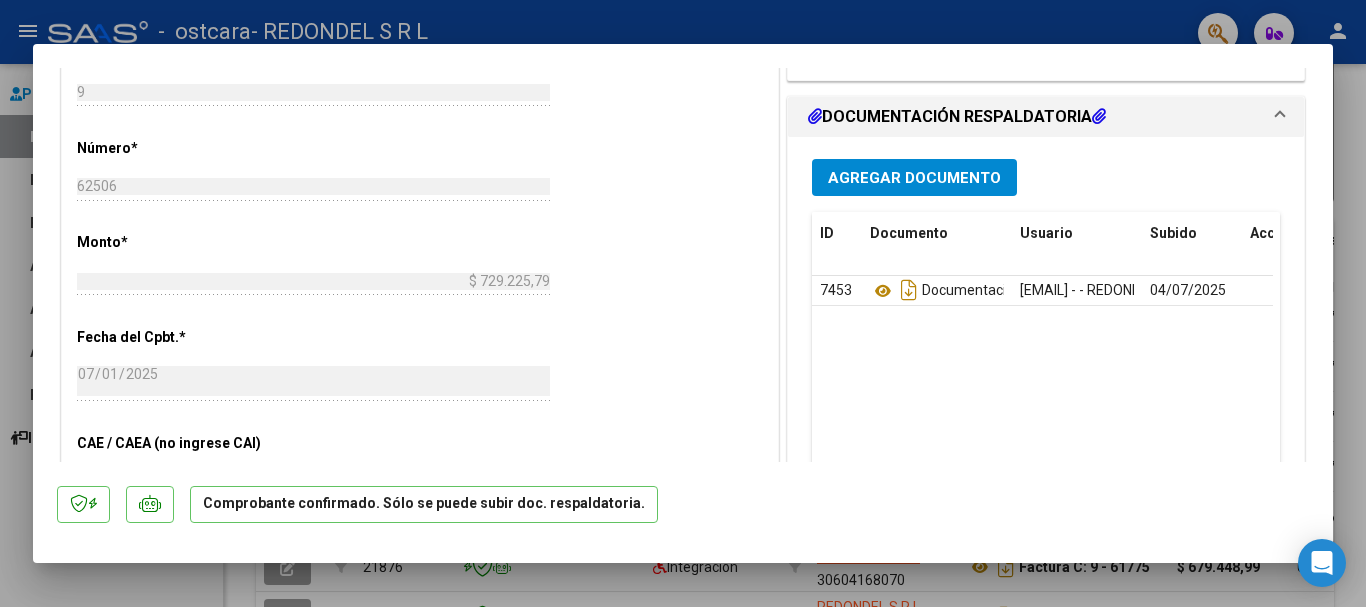 scroll, scrollTop: 700, scrollLeft: 0, axis: vertical 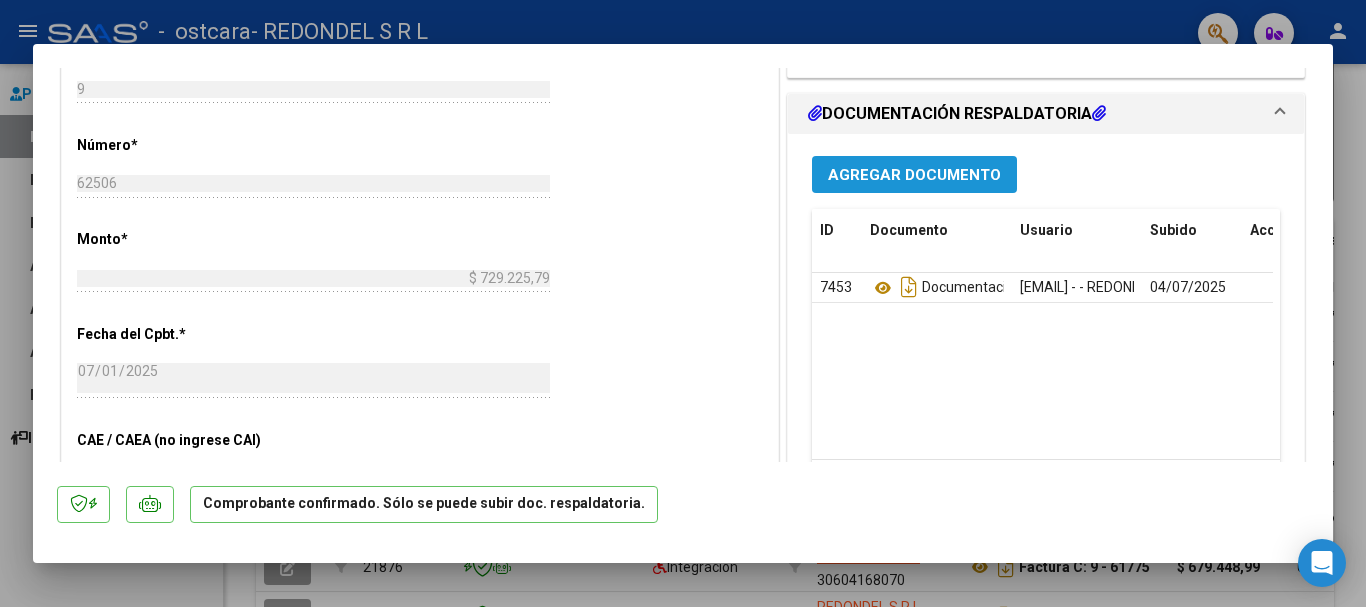 click on "Agregar Documento" at bounding box center (914, 175) 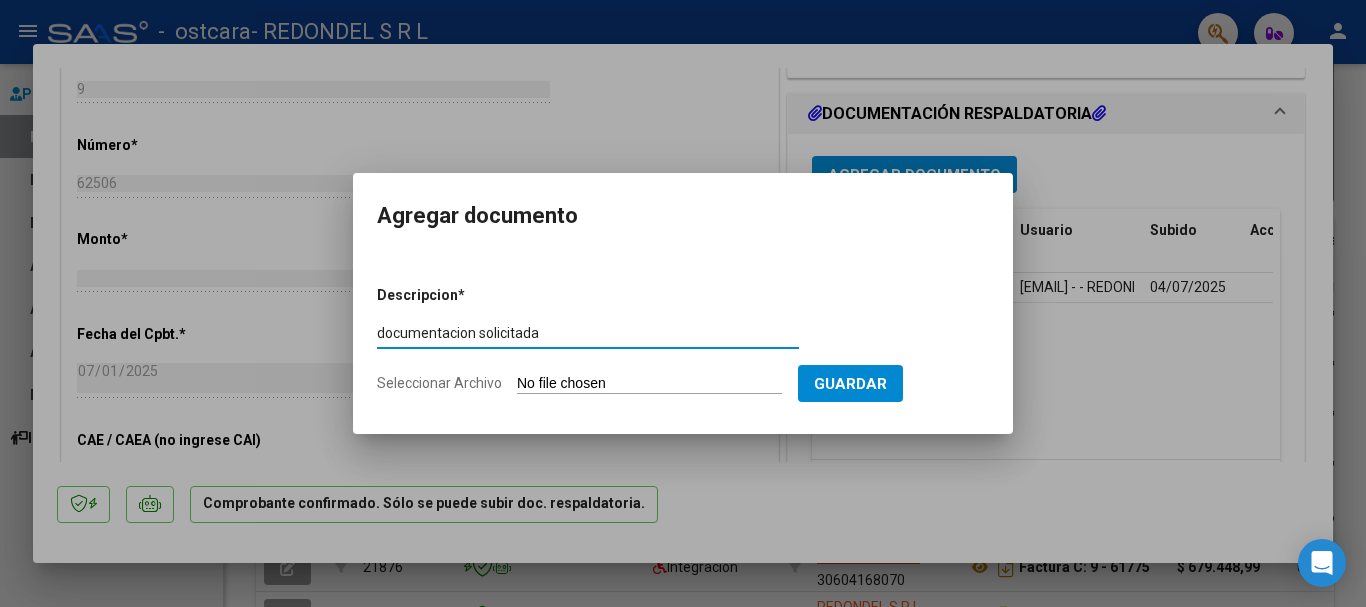 type on "documentacion solicitada" 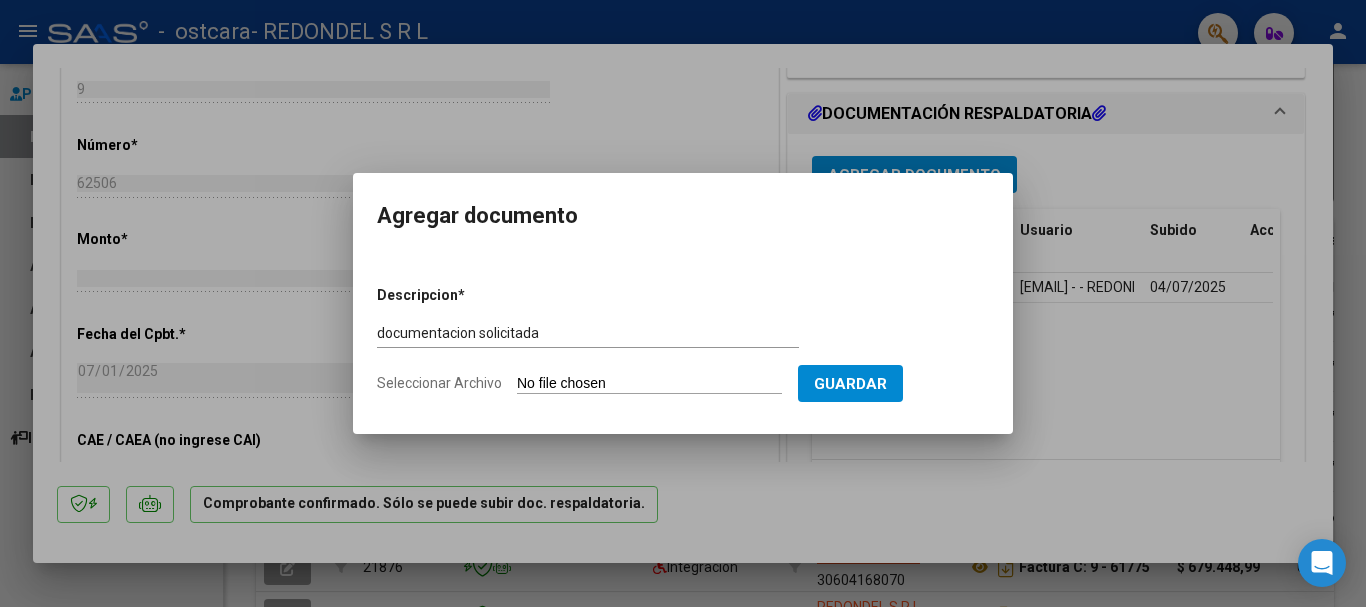type on "C:\fakepath\INFANTE PEREZ GALA DOCUMENTACION JUNIO 2025.pdf" 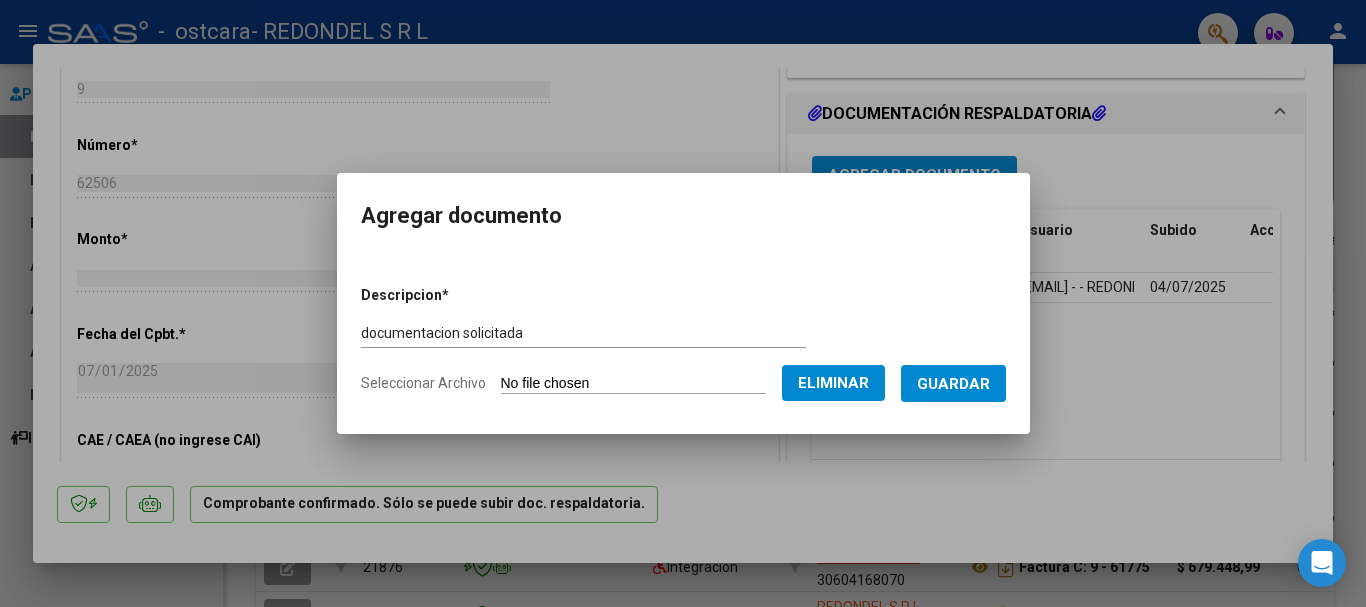 click on "Guardar" at bounding box center [953, 384] 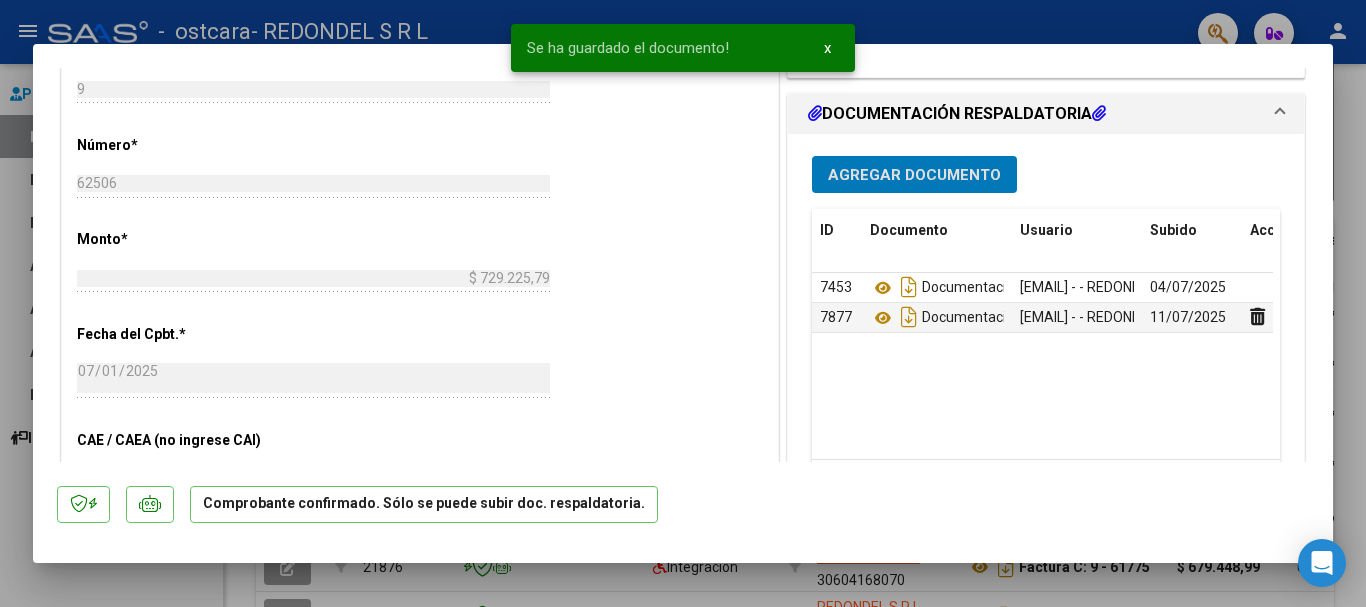 click at bounding box center (683, 303) 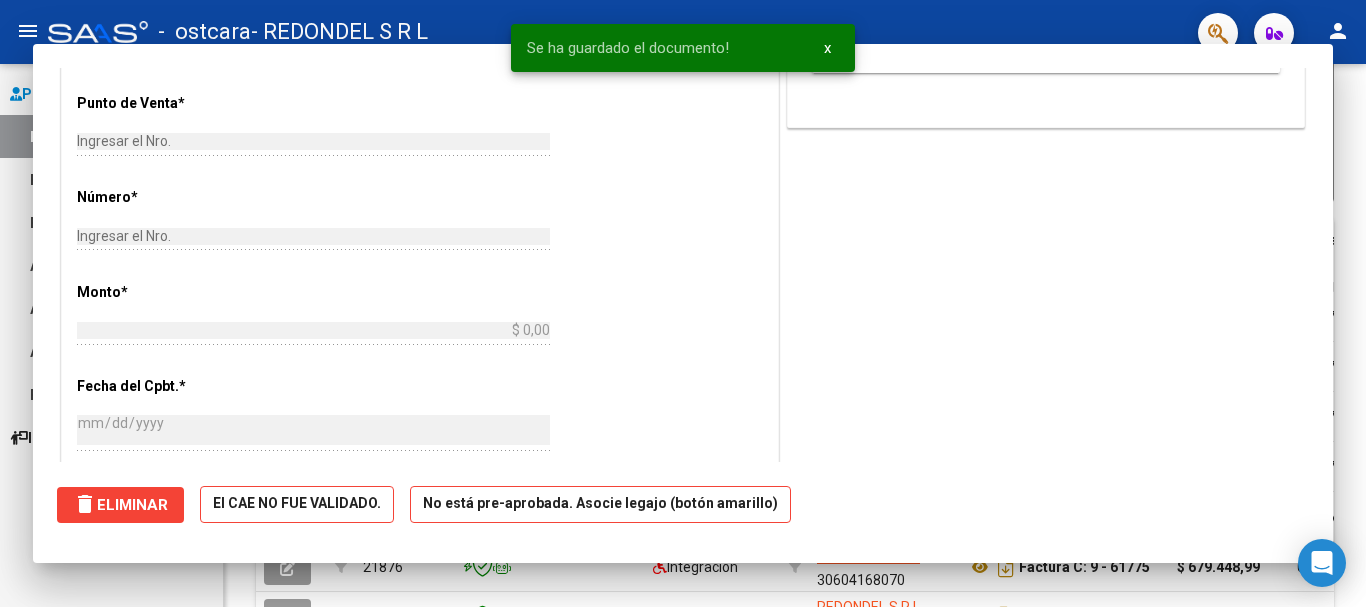 scroll, scrollTop: 0, scrollLeft: 0, axis: both 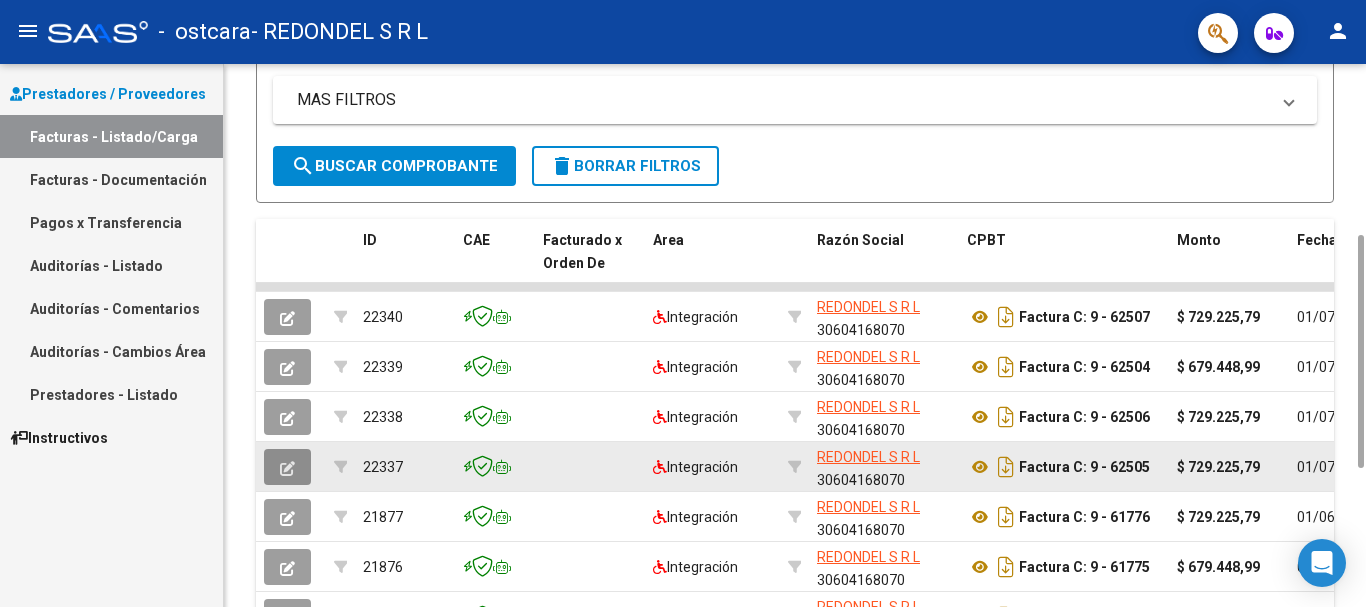 click 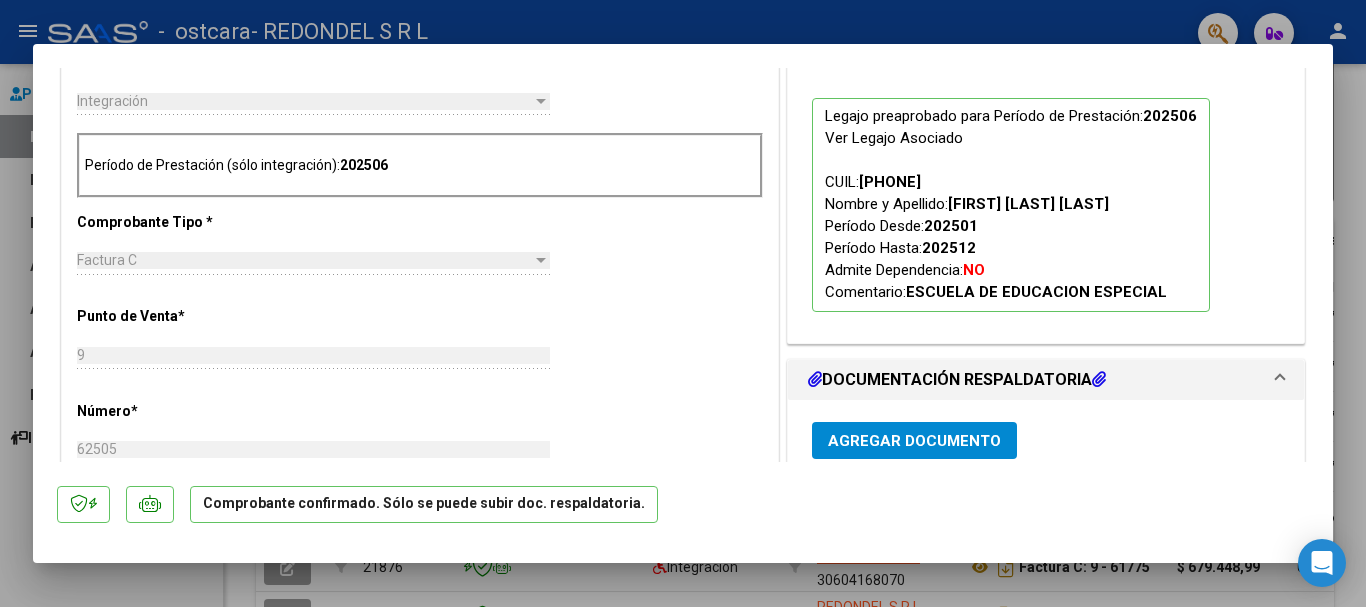 scroll, scrollTop: 700, scrollLeft: 0, axis: vertical 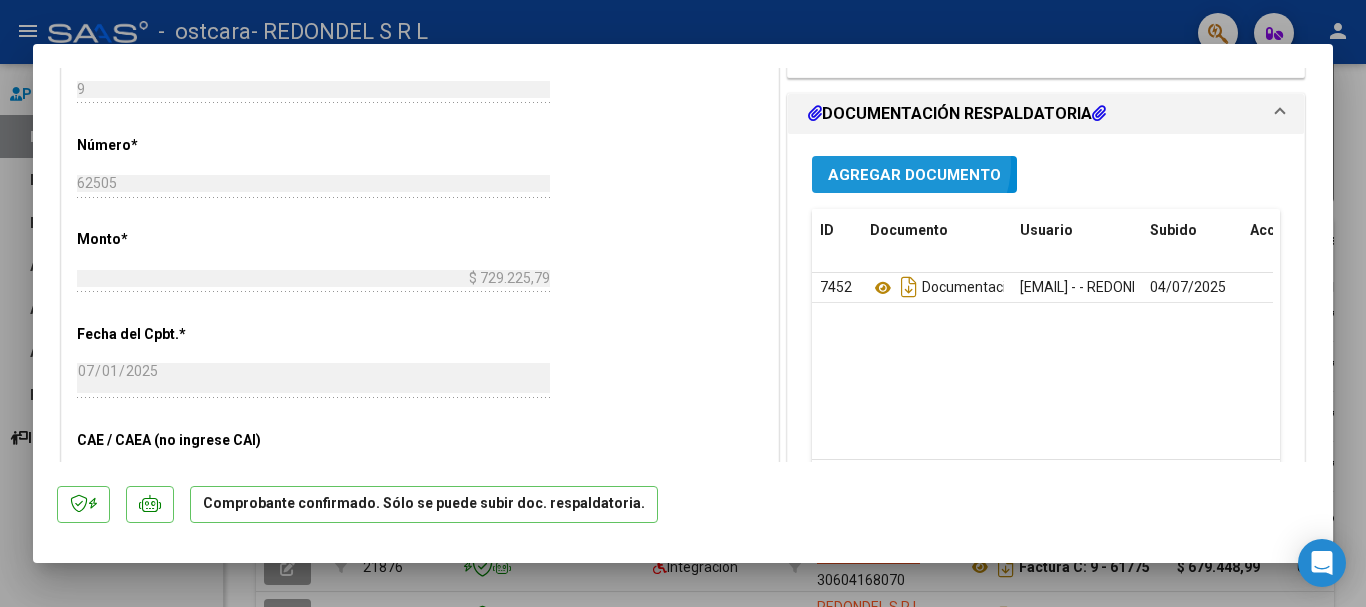 click on "Agregar Documento" at bounding box center [914, 174] 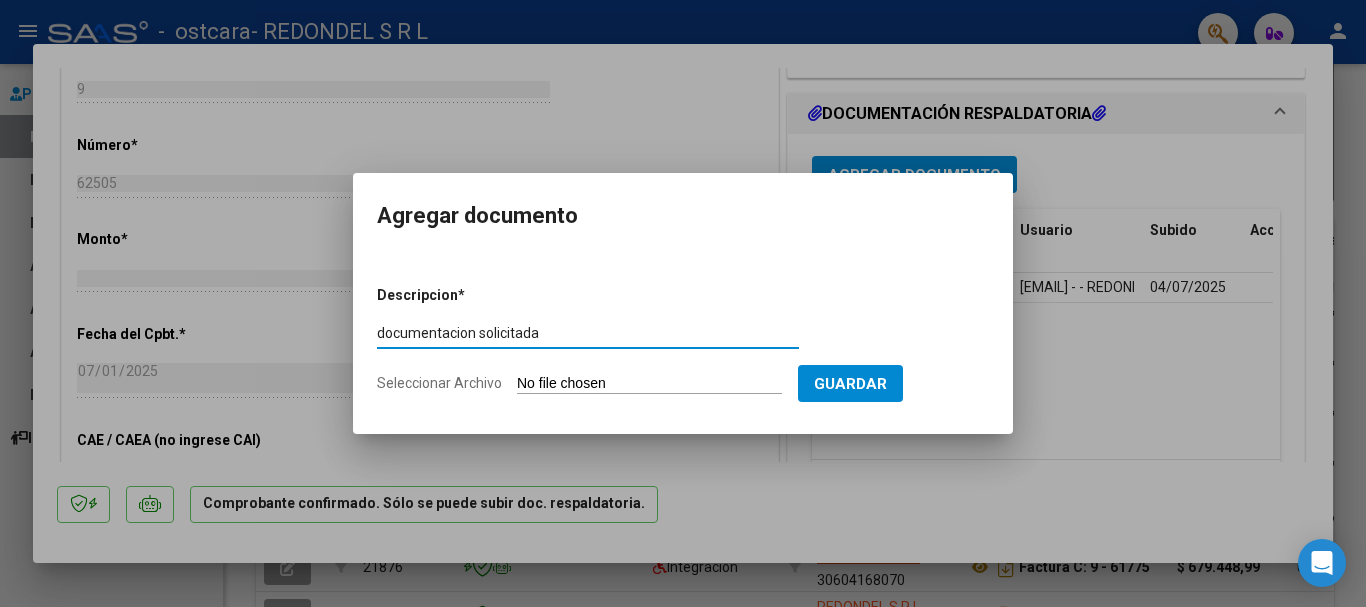 type on "docuemtnacion solicitada" 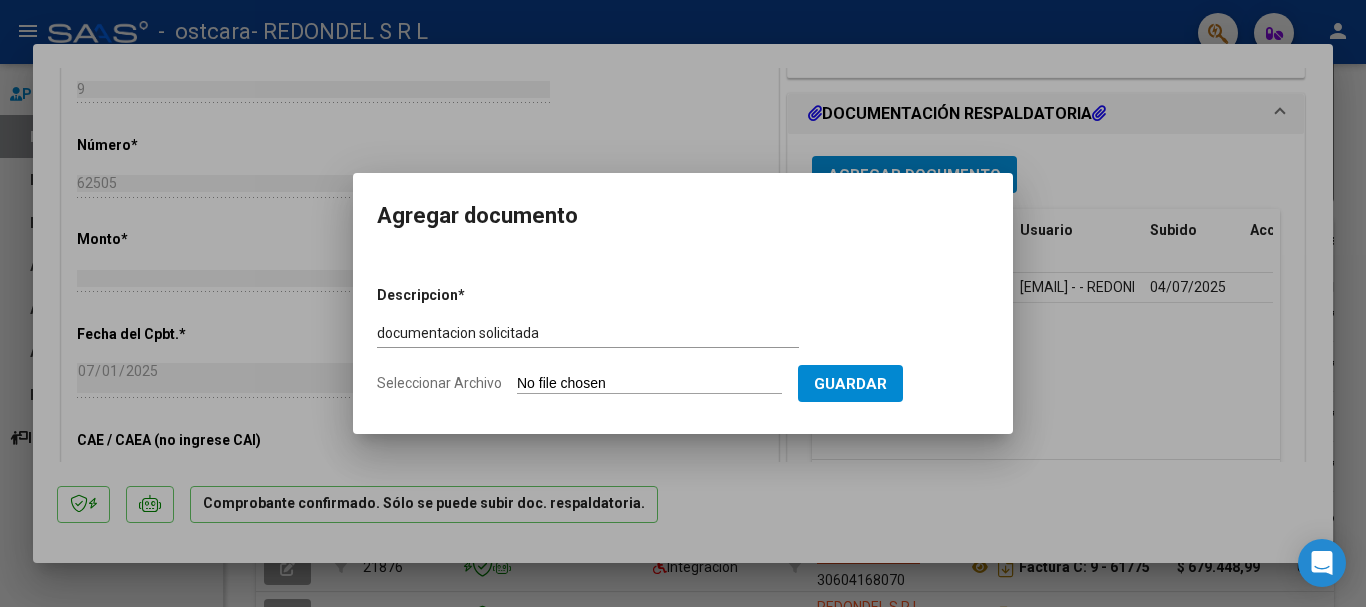 type on "C:\fakepath\CENA MONZON LEANDRO DOCUMENTACION JUNIO 2025.pdf" 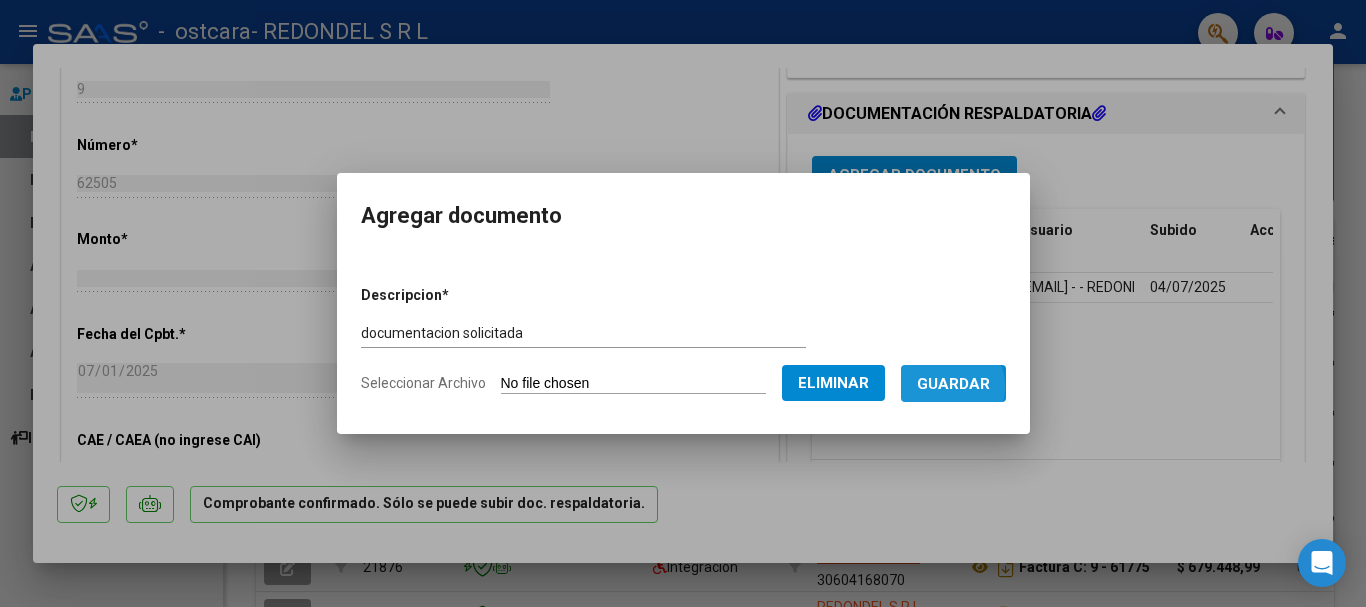 click on "Guardar" at bounding box center [953, 384] 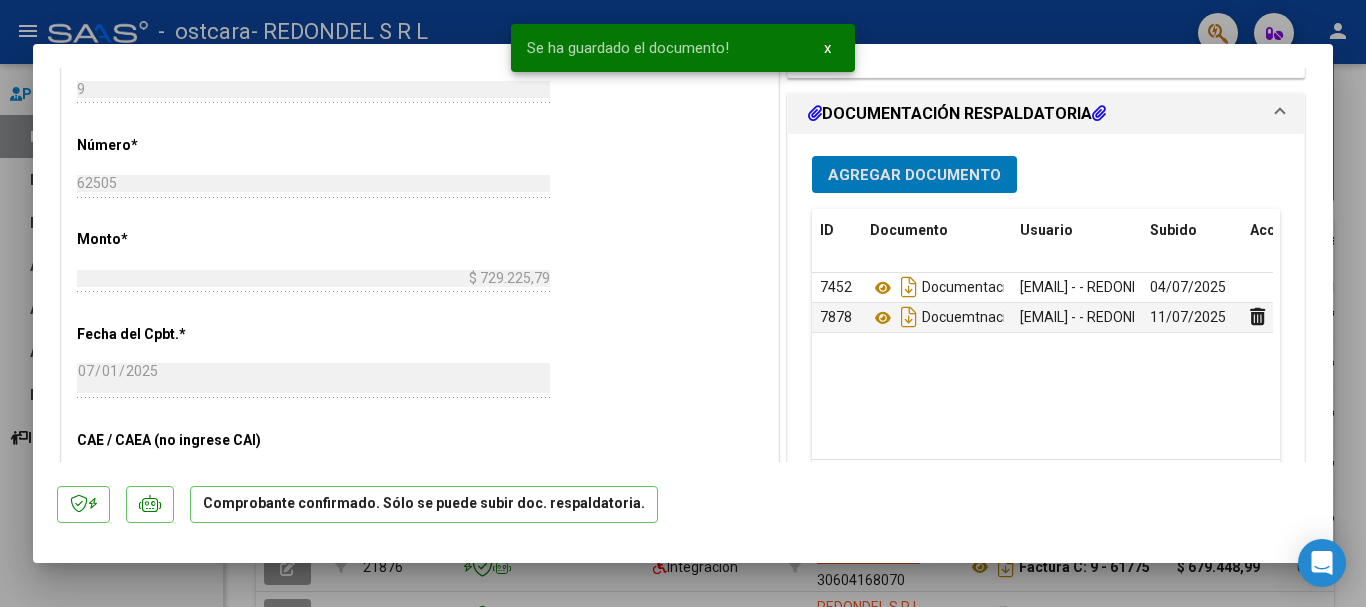 click at bounding box center [683, 303] 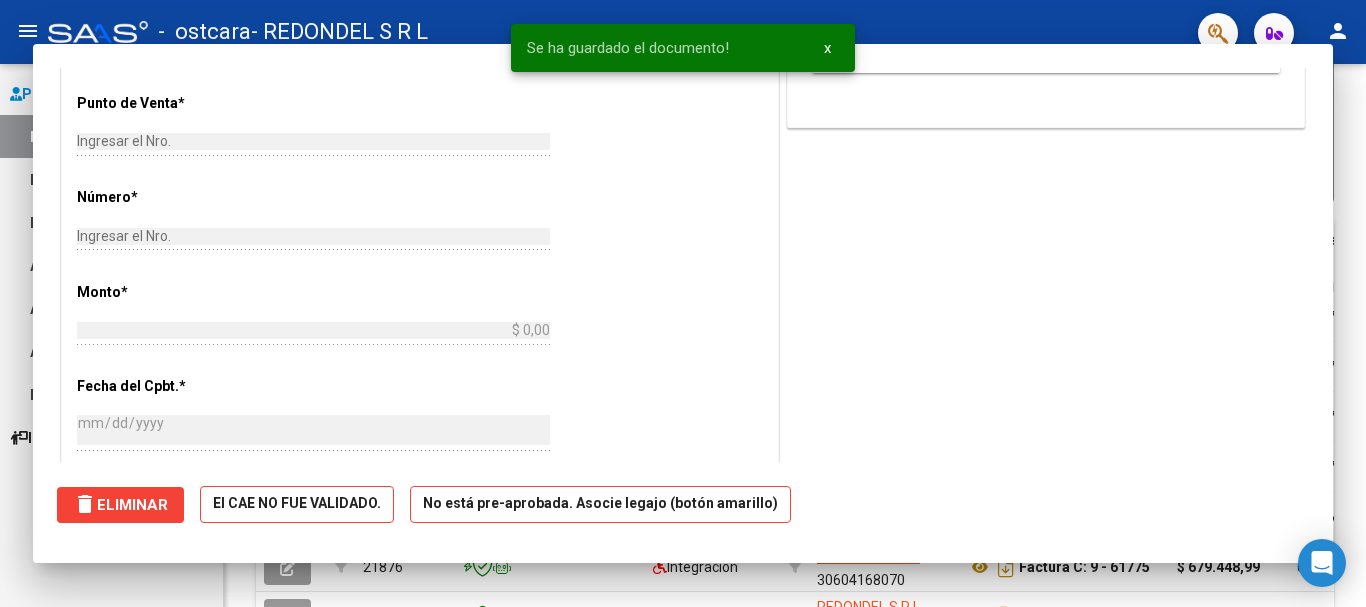scroll, scrollTop: 0, scrollLeft: 0, axis: both 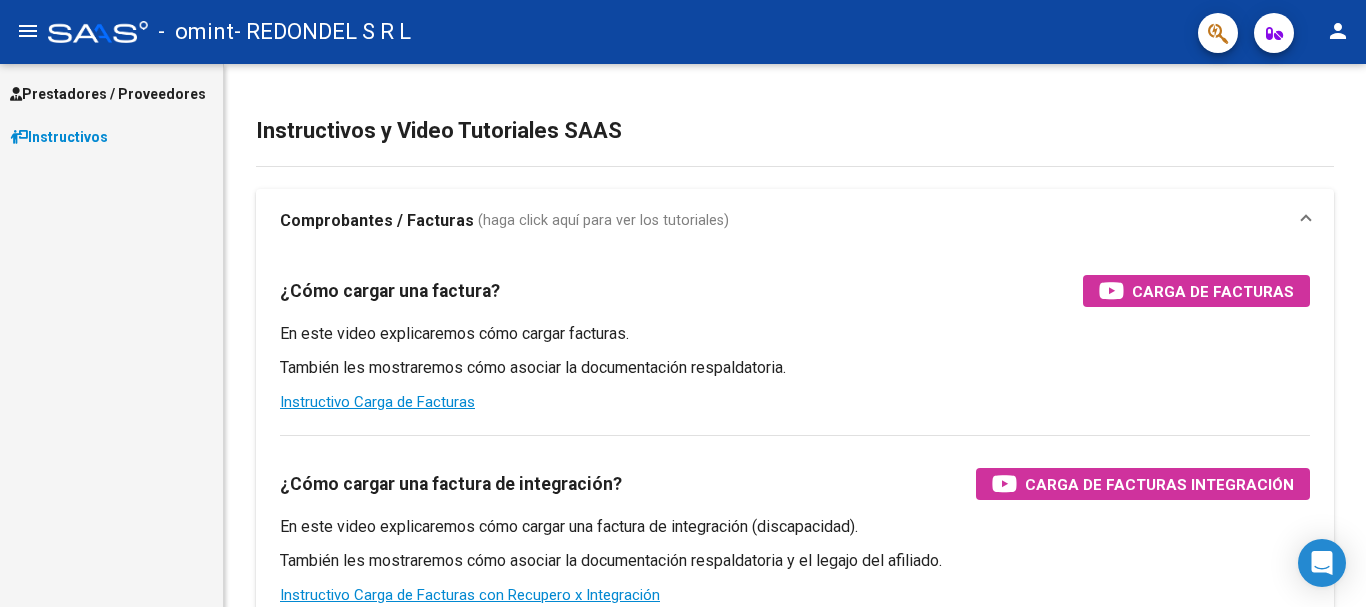 click on "Prestadores / Proveedores" at bounding box center (108, 94) 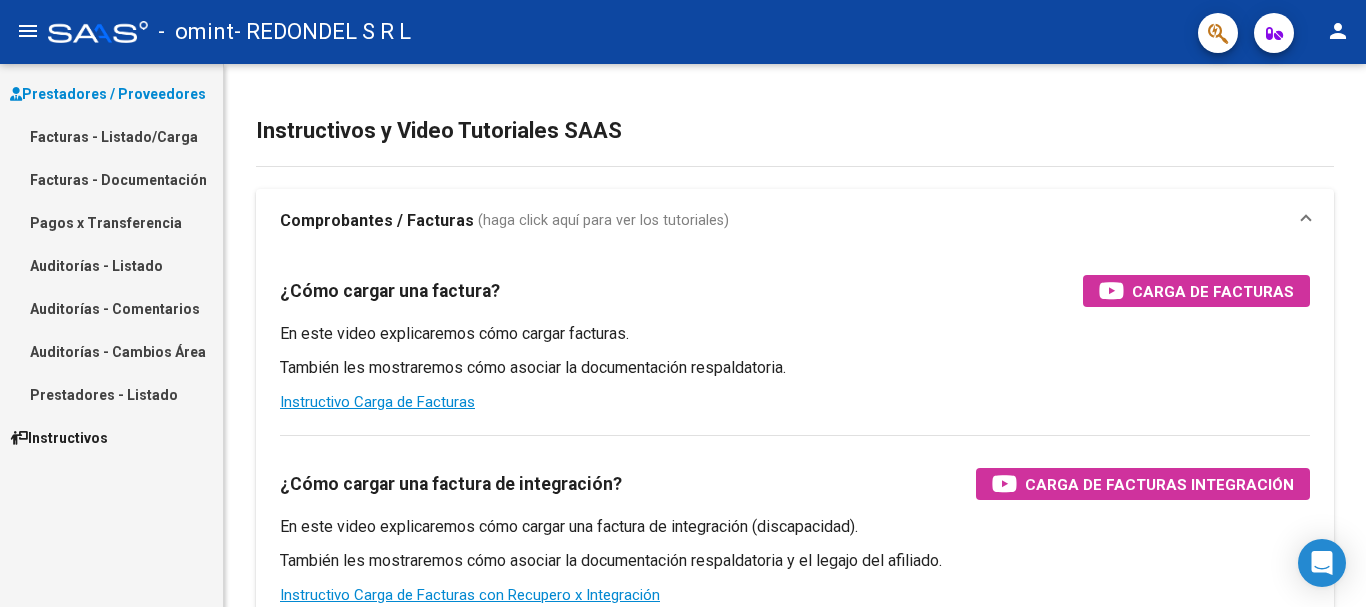 click on "Facturas - Listado/Carga" at bounding box center (111, 136) 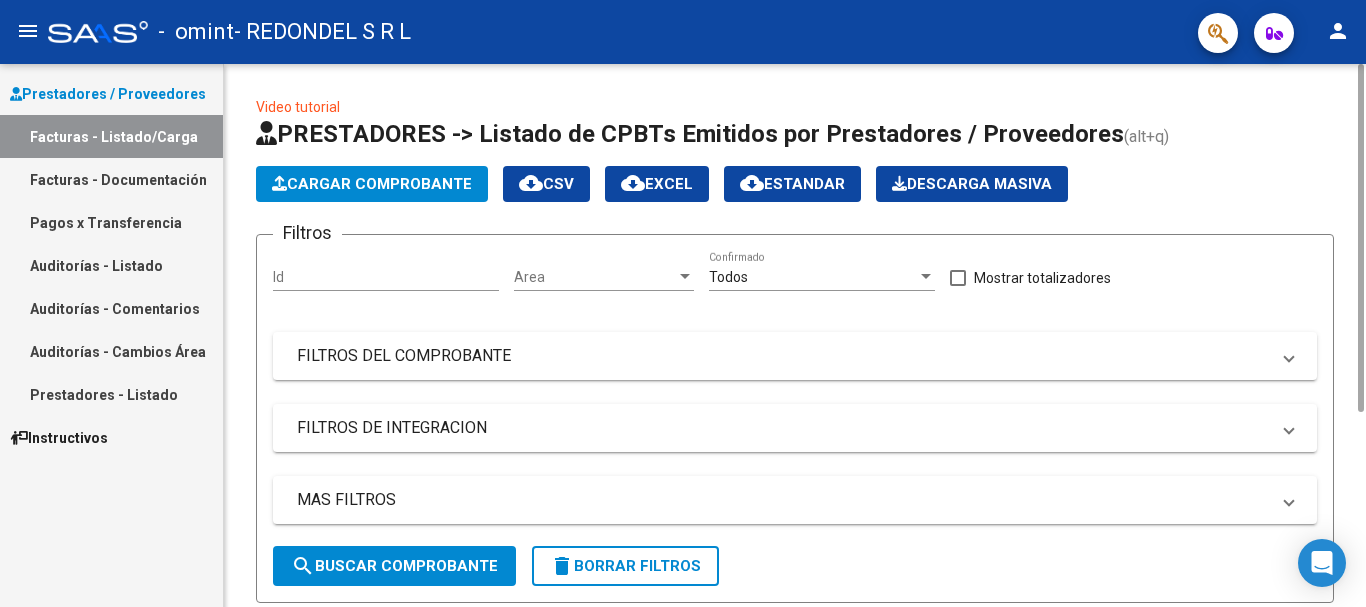 click on "Cargar Comprobante" 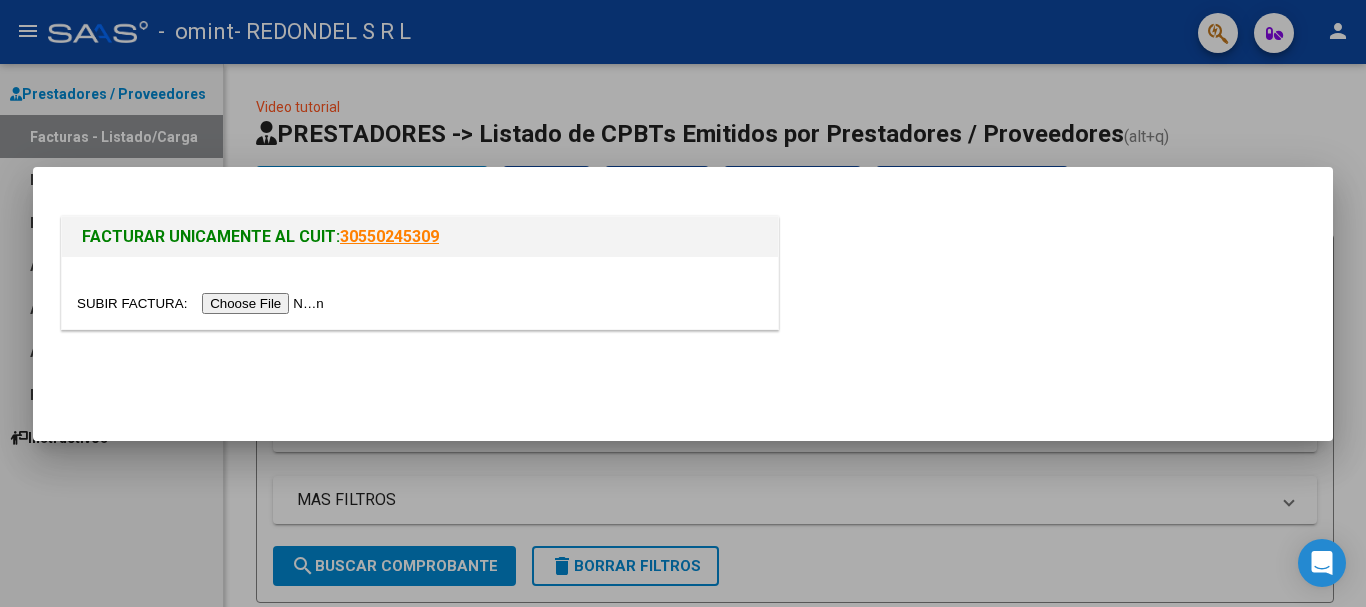click at bounding box center (203, 303) 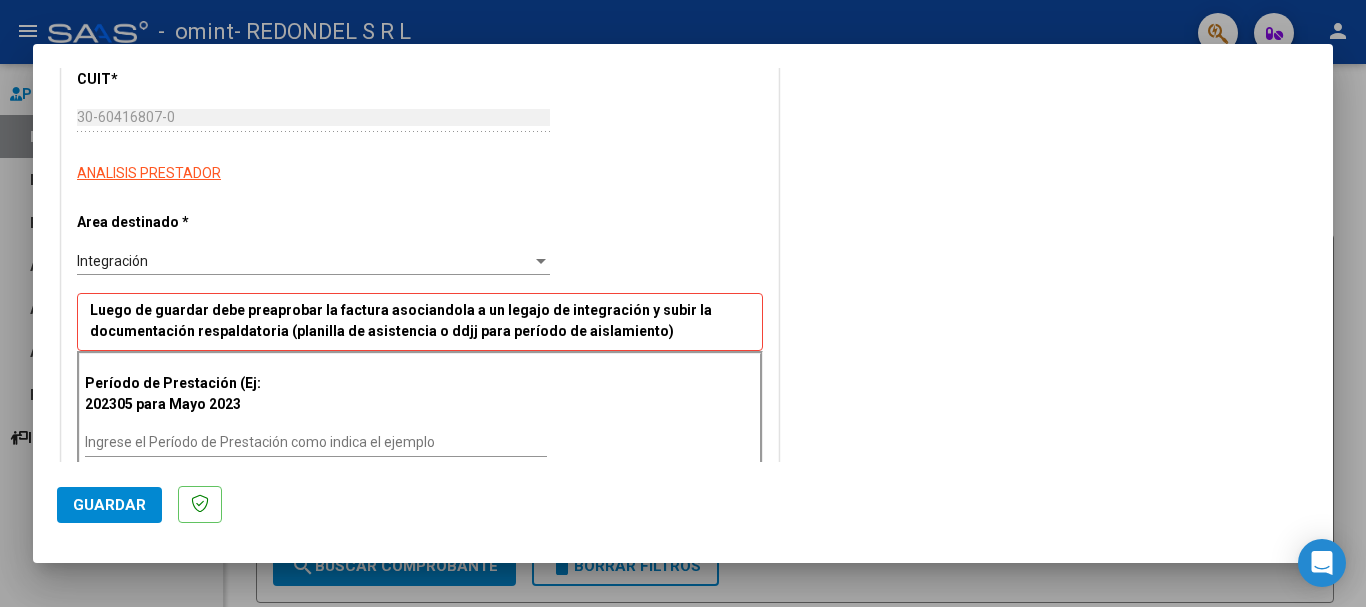 scroll, scrollTop: 300, scrollLeft: 0, axis: vertical 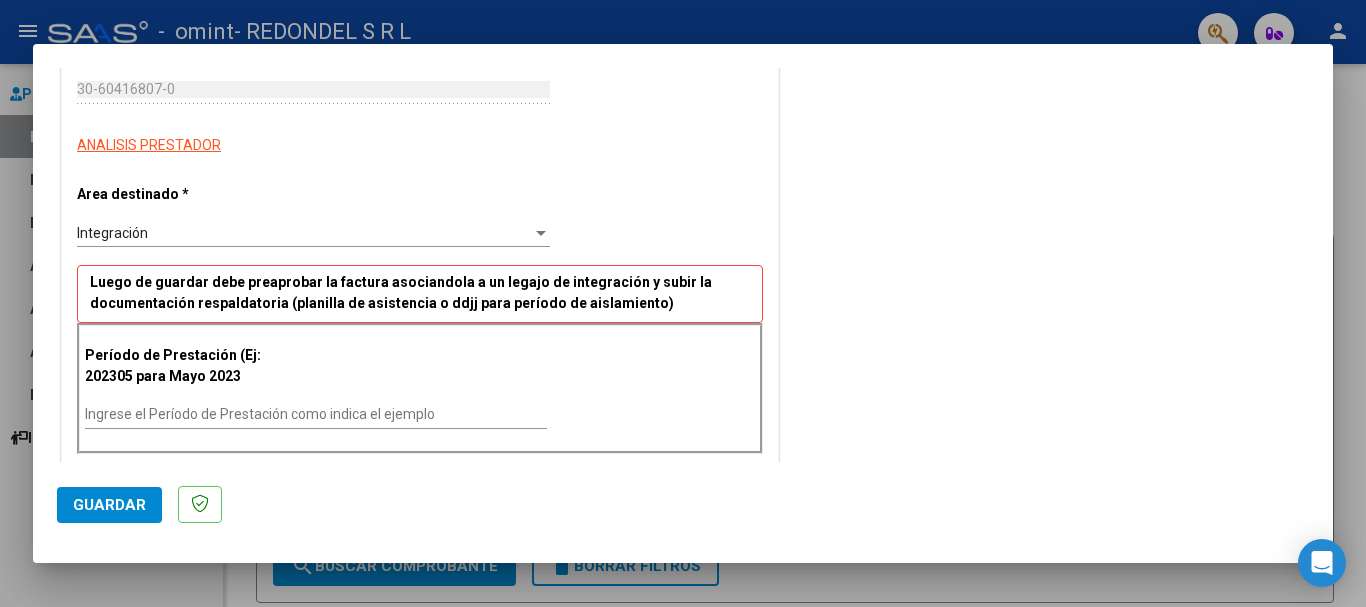 click on "Ingrese el Período de Prestación como indica el ejemplo" at bounding box center [316, 414] 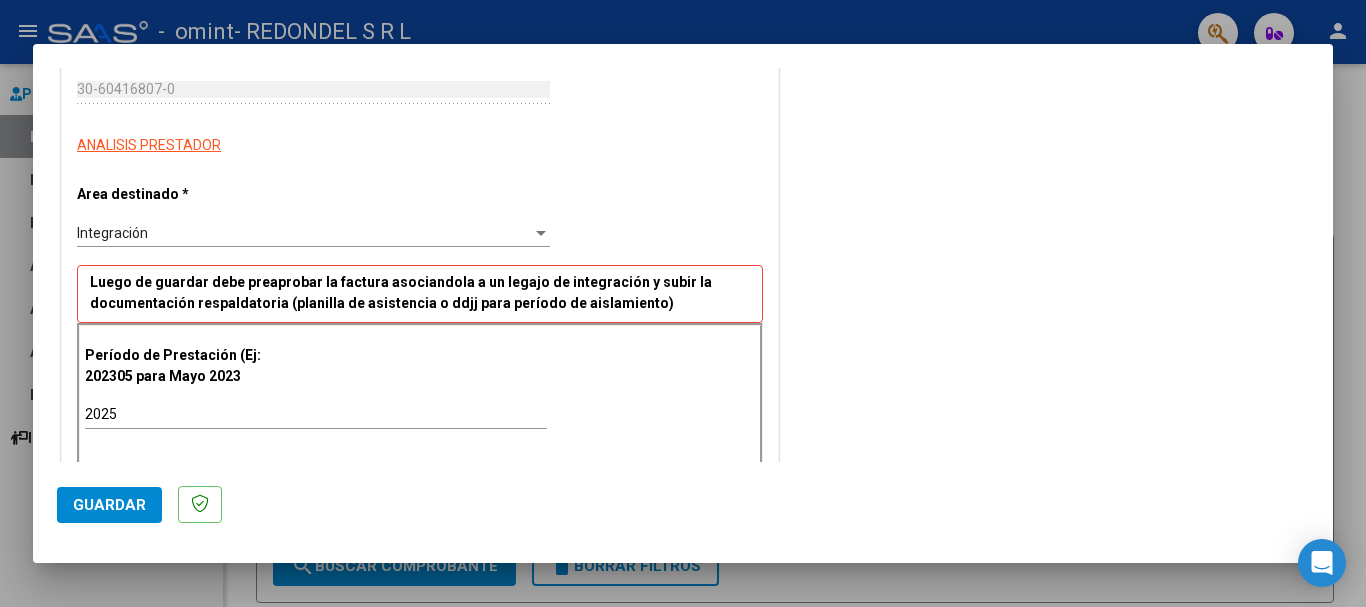 click on "COMENTARIOS Comentarios del Prestador / Gerenciador:" at bounding box center (1046, 614) 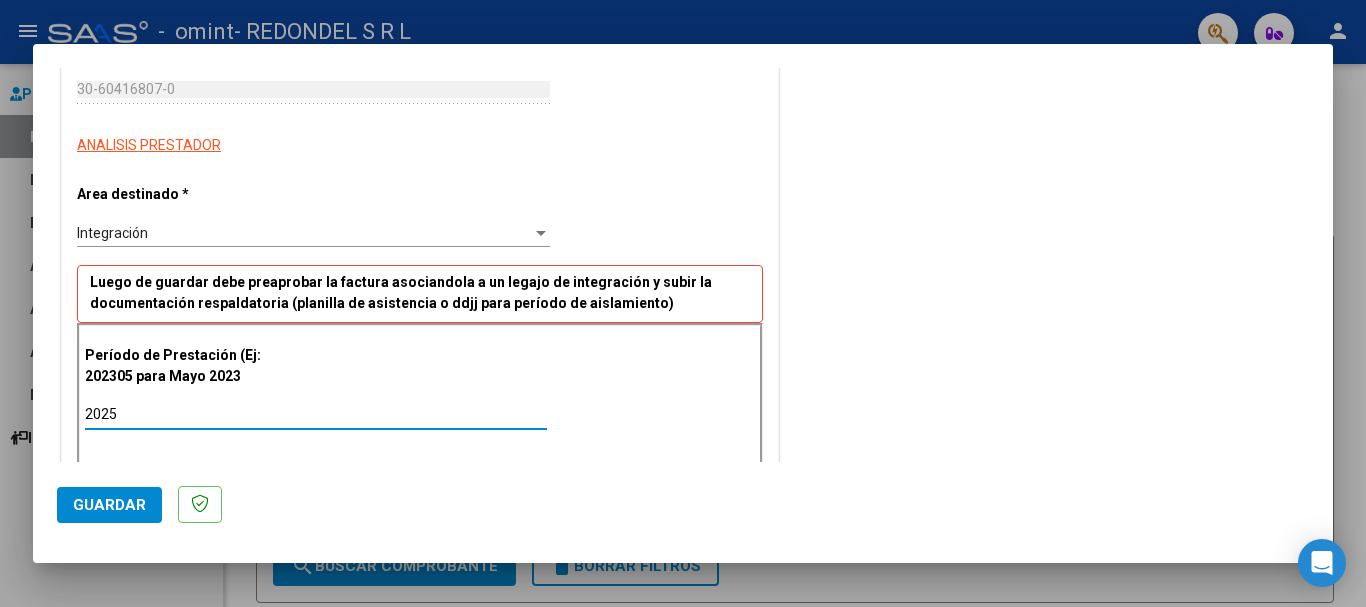click on "2025" at bounding box center (316, 414) 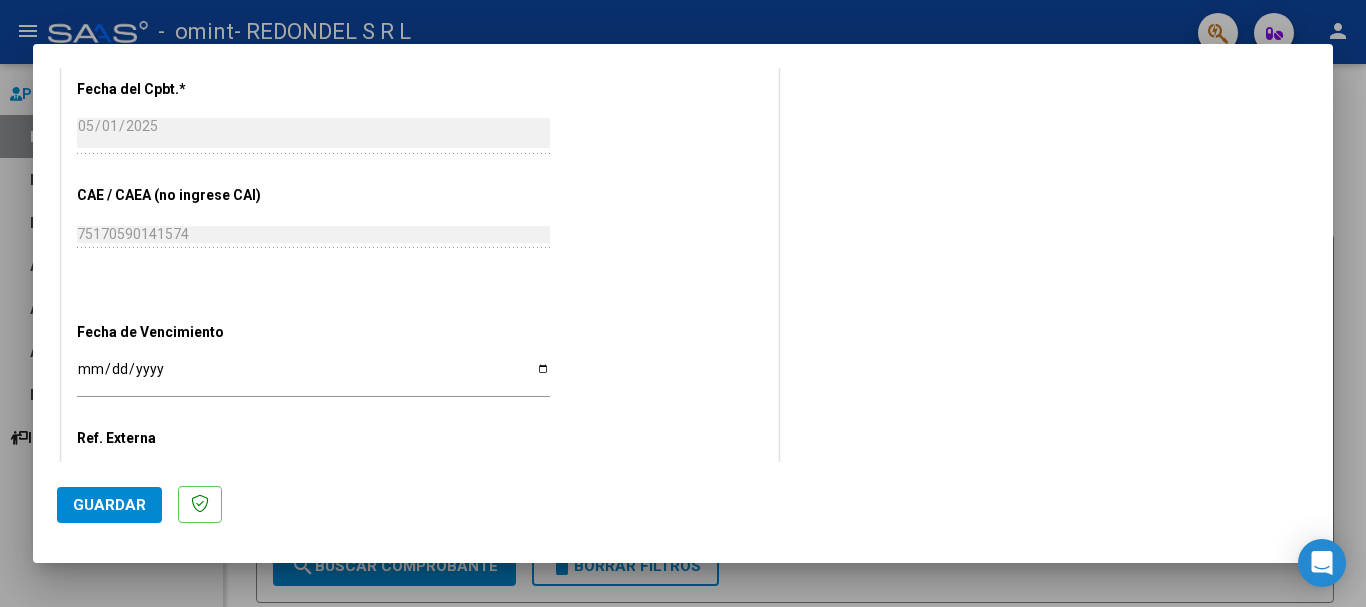scroll, scrollTop: 1100, scrollLeft: 0, axis: vertical 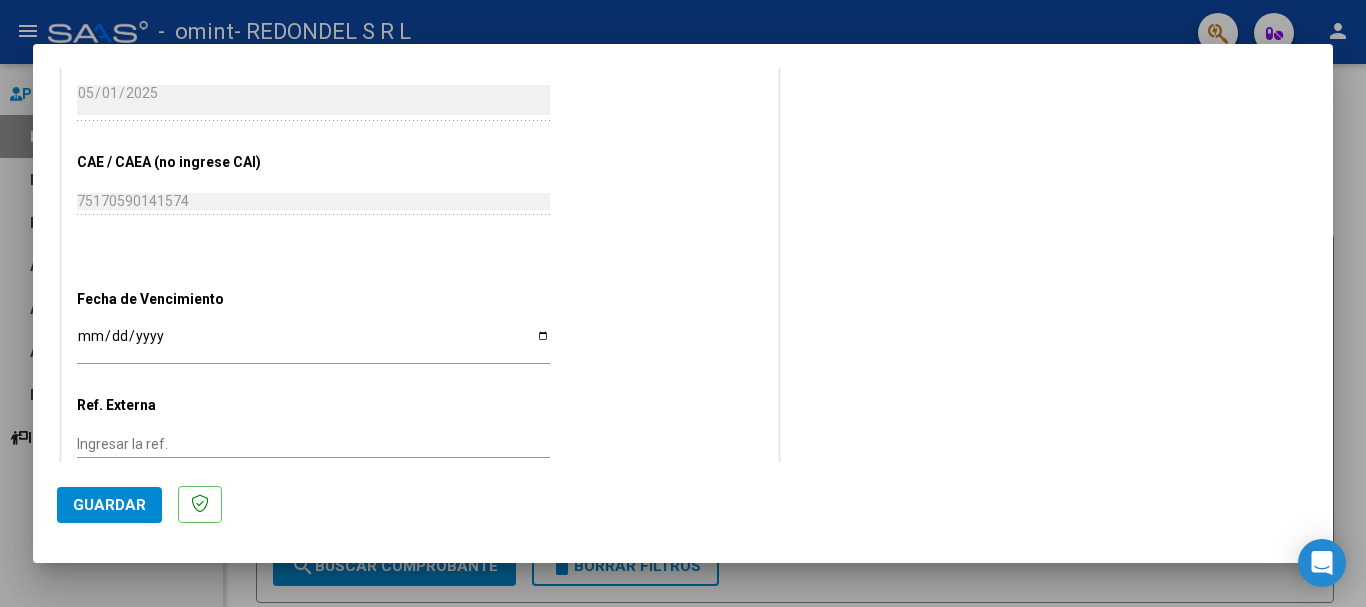 type on "202504" 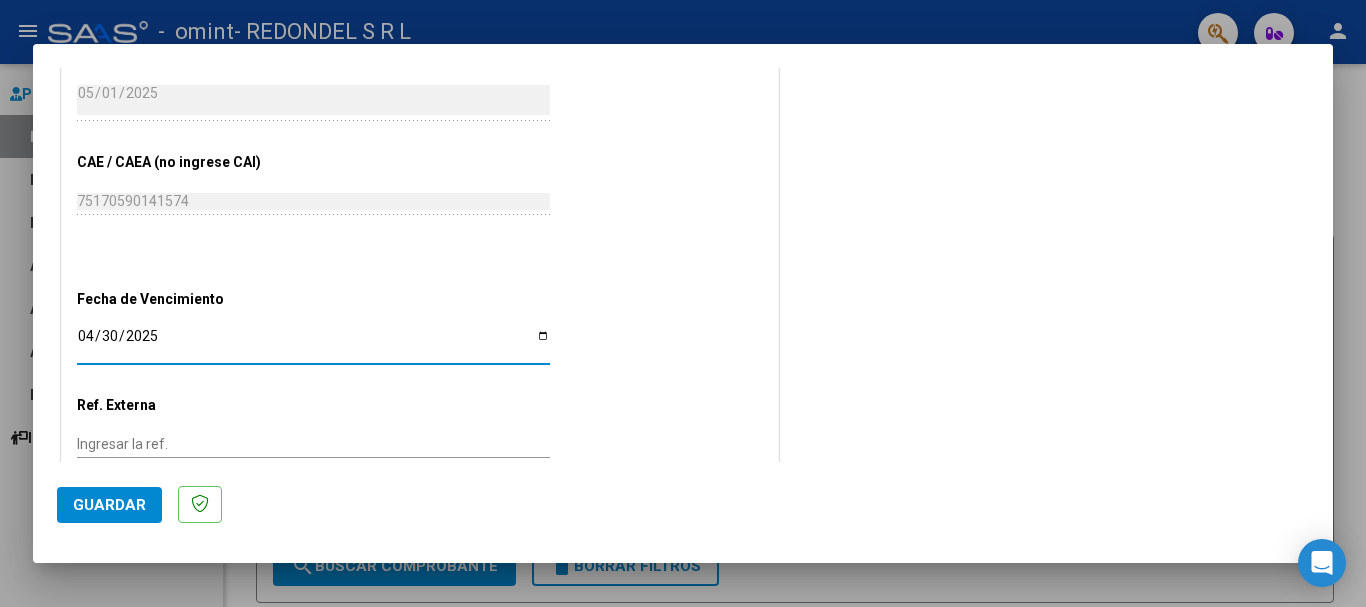 type on "2025-04-30" 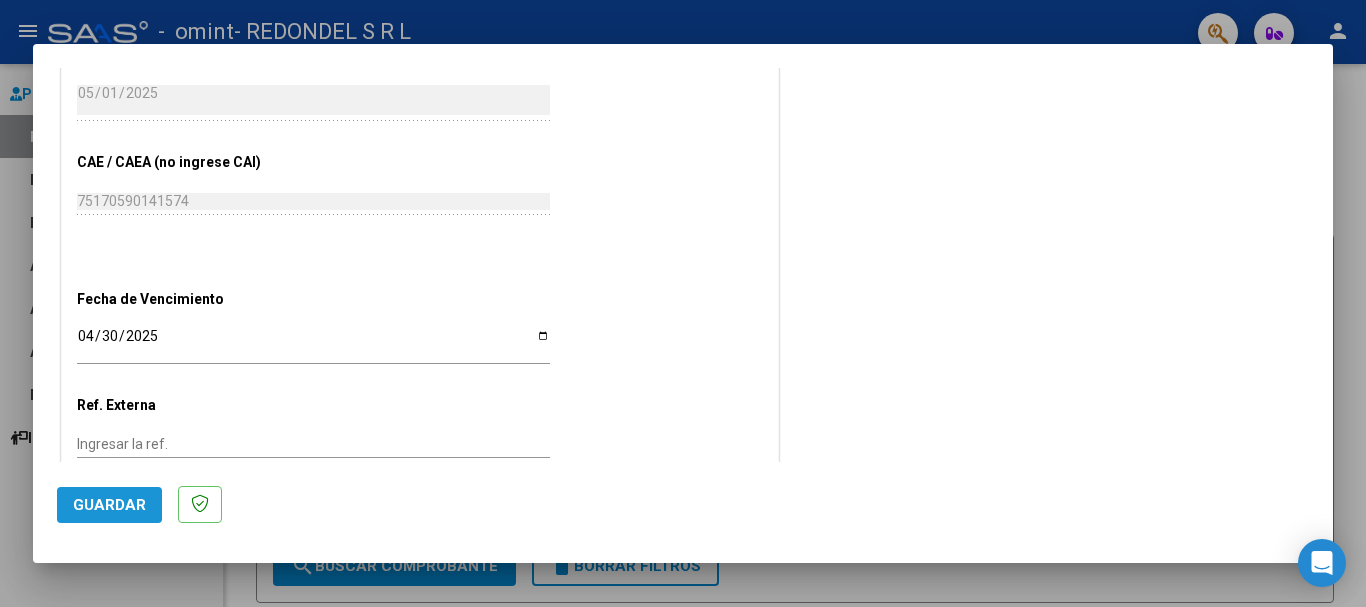 click on "Guardar" 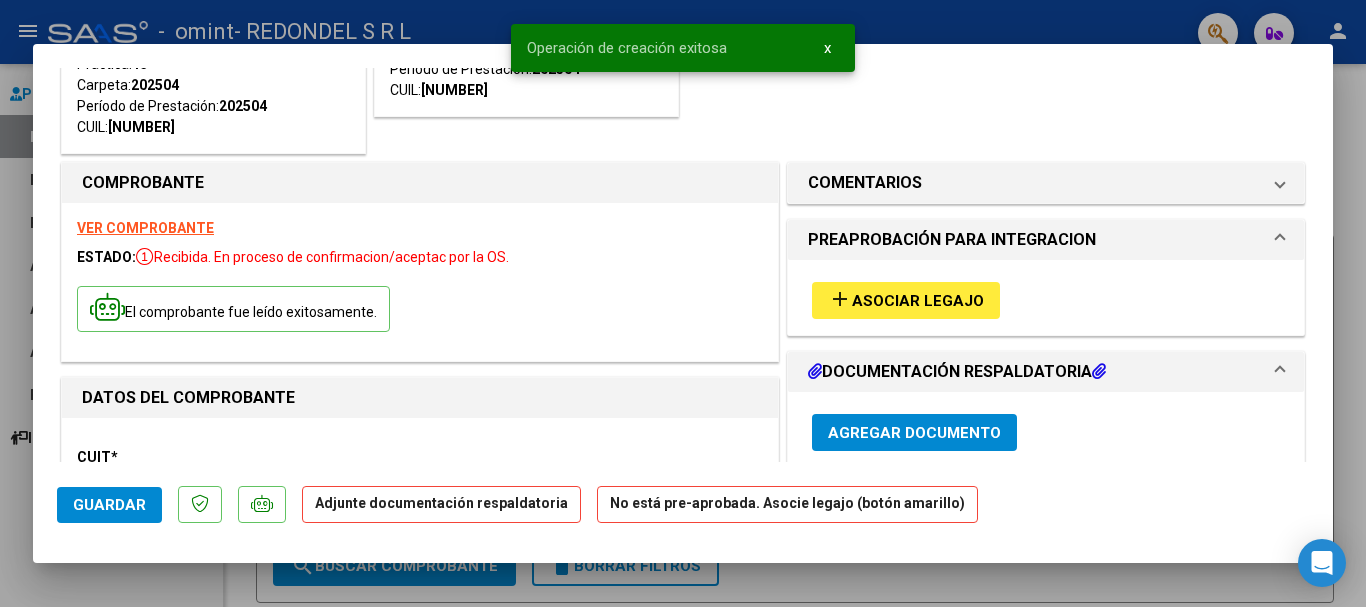 scroll, scrollTop: 200, scrollLeft: 0, axis: vertical 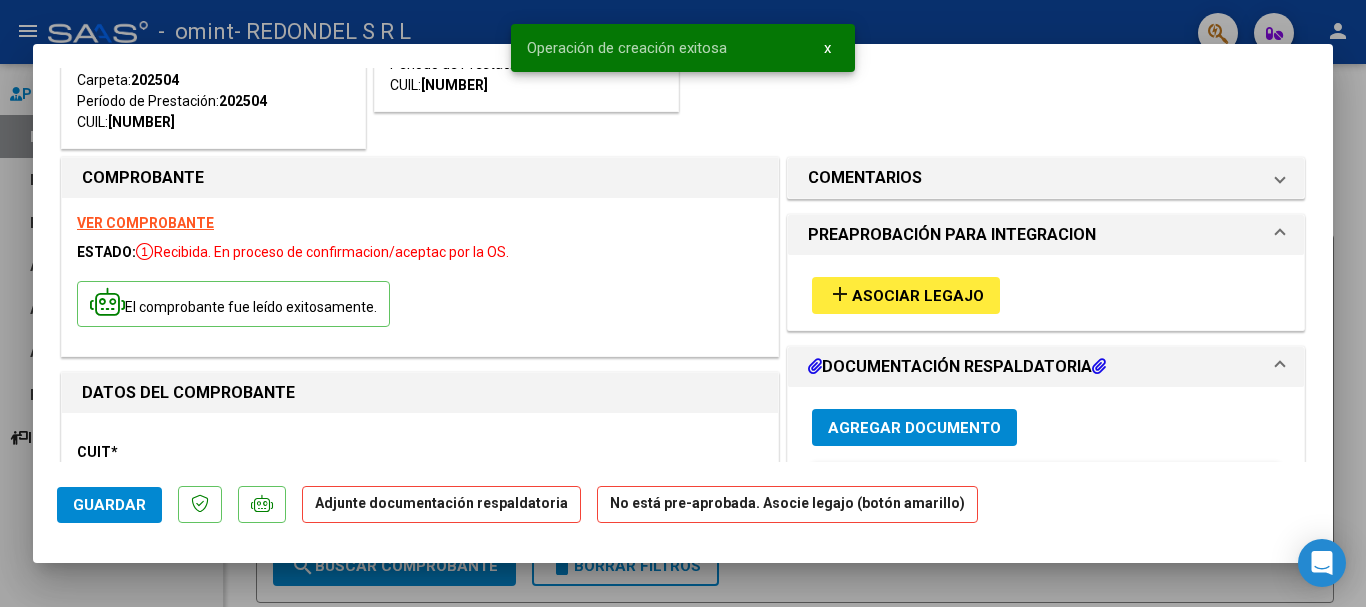 click on "Asociar Legajo" at bounding box center (918, 296) 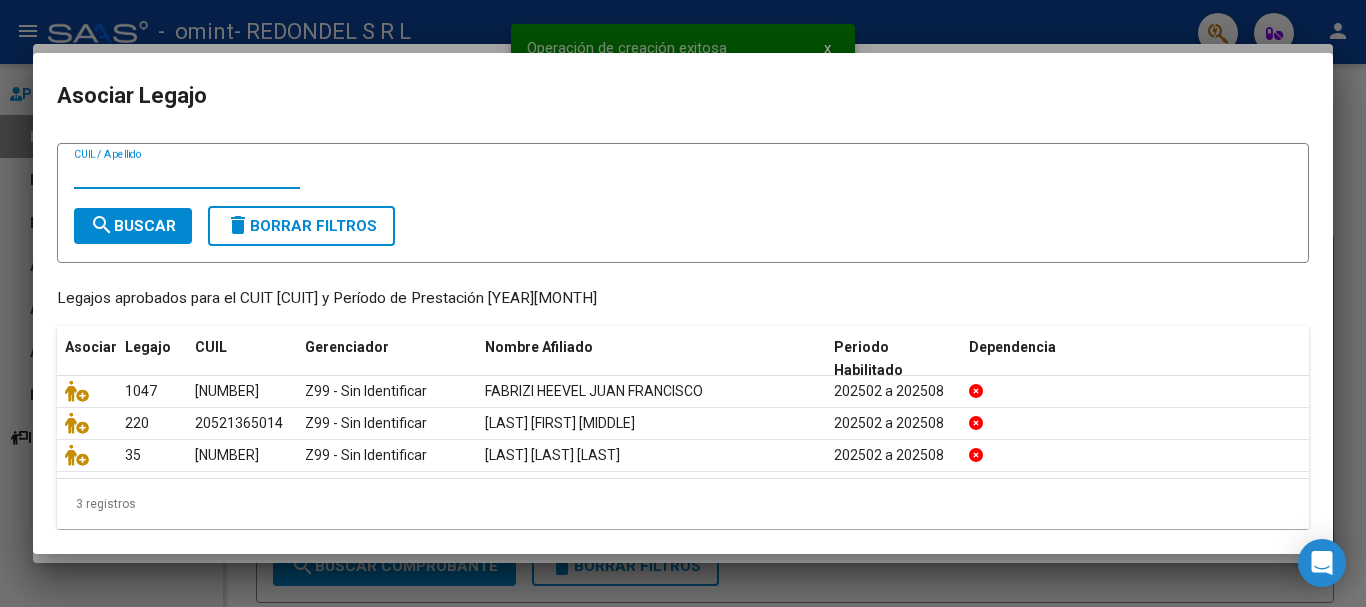 scroll, scrollTop: 59, scrollLeft: 0, axis: vertical 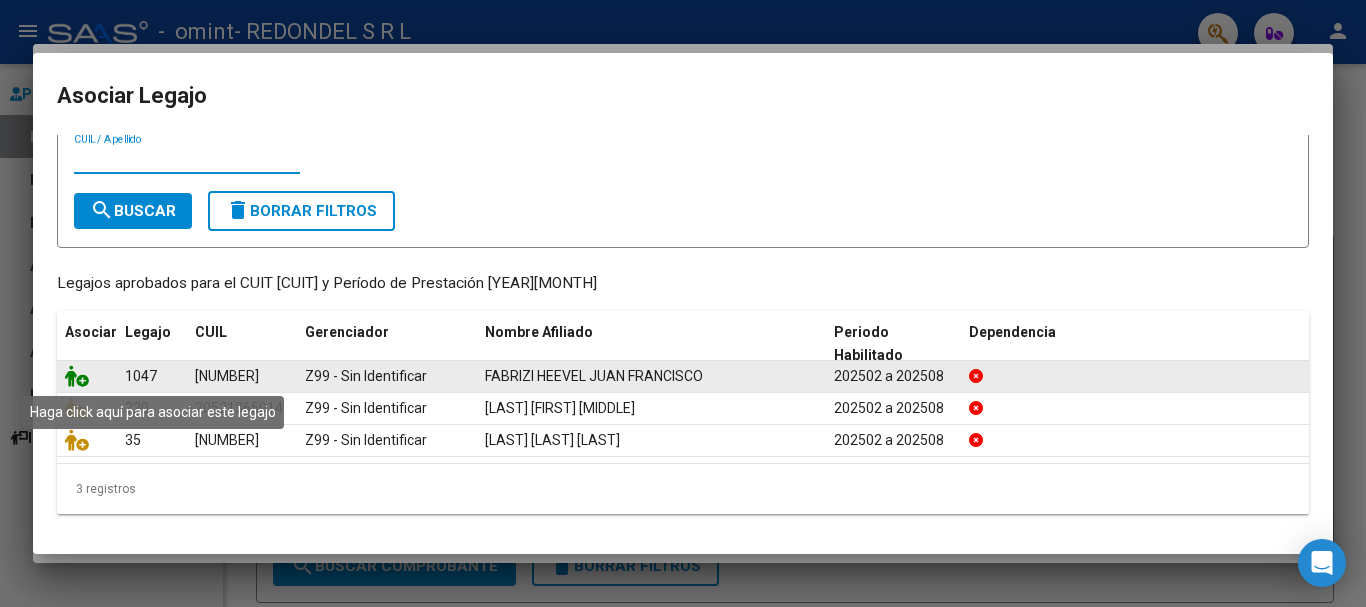 click 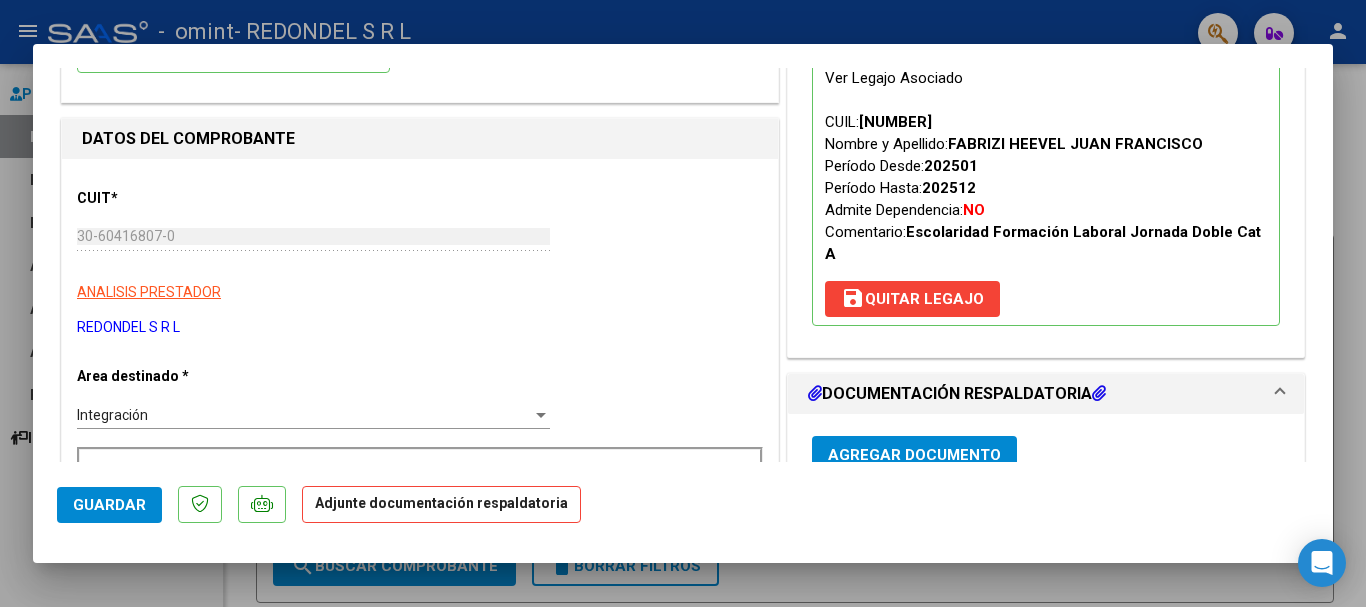scroll, scrollTop: 500, scrollLeft: 0, axis: vertical 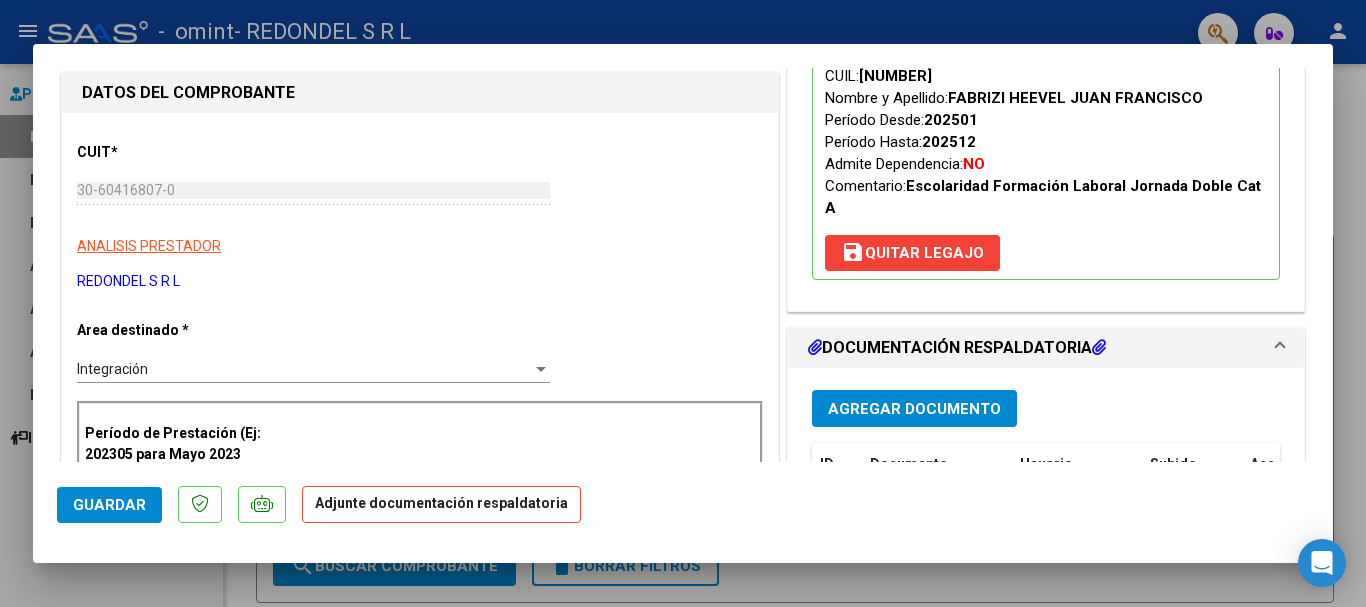 click on "Agregar Documento" at bounding box center [914, 408] 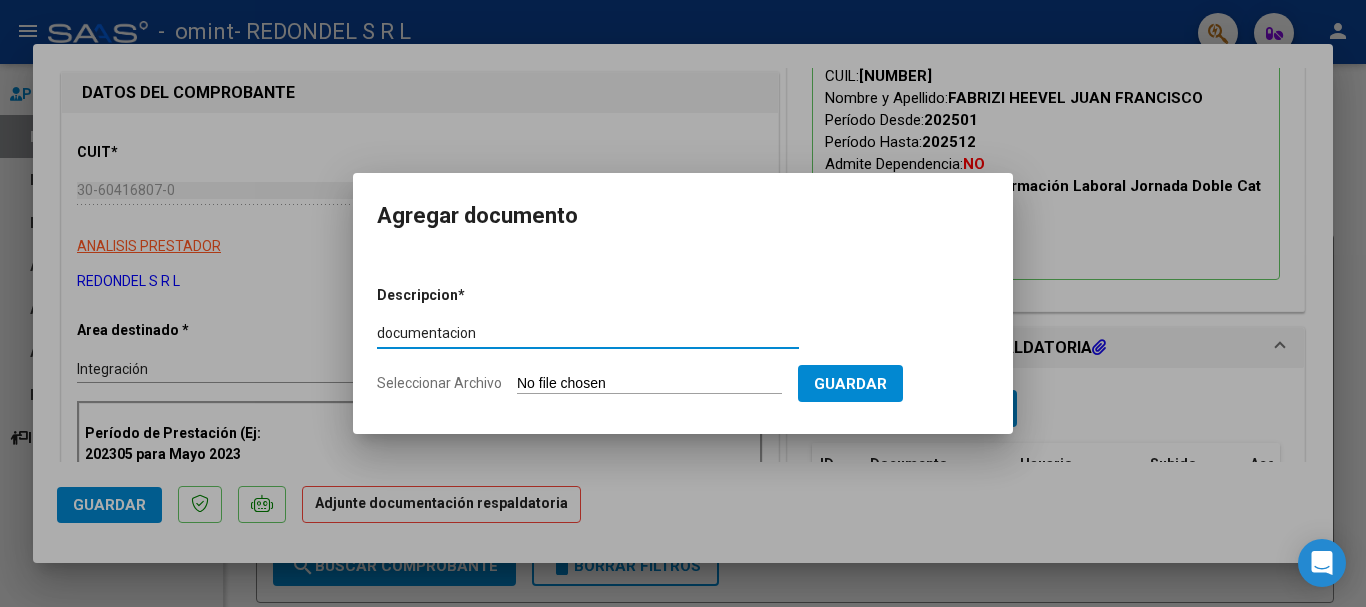 type on "documentacion" 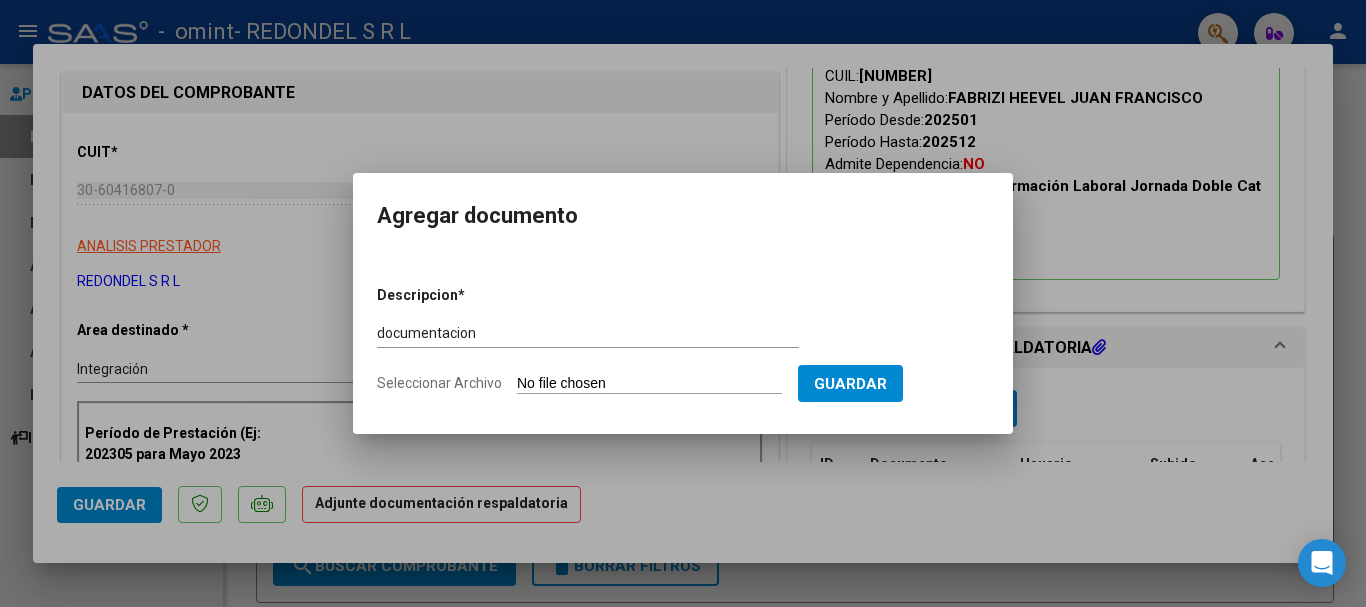 type on "C:\fakepath\FABRIZI HEEVEL JUAN DOCUMENTACION ABRIL 2025.pdf" 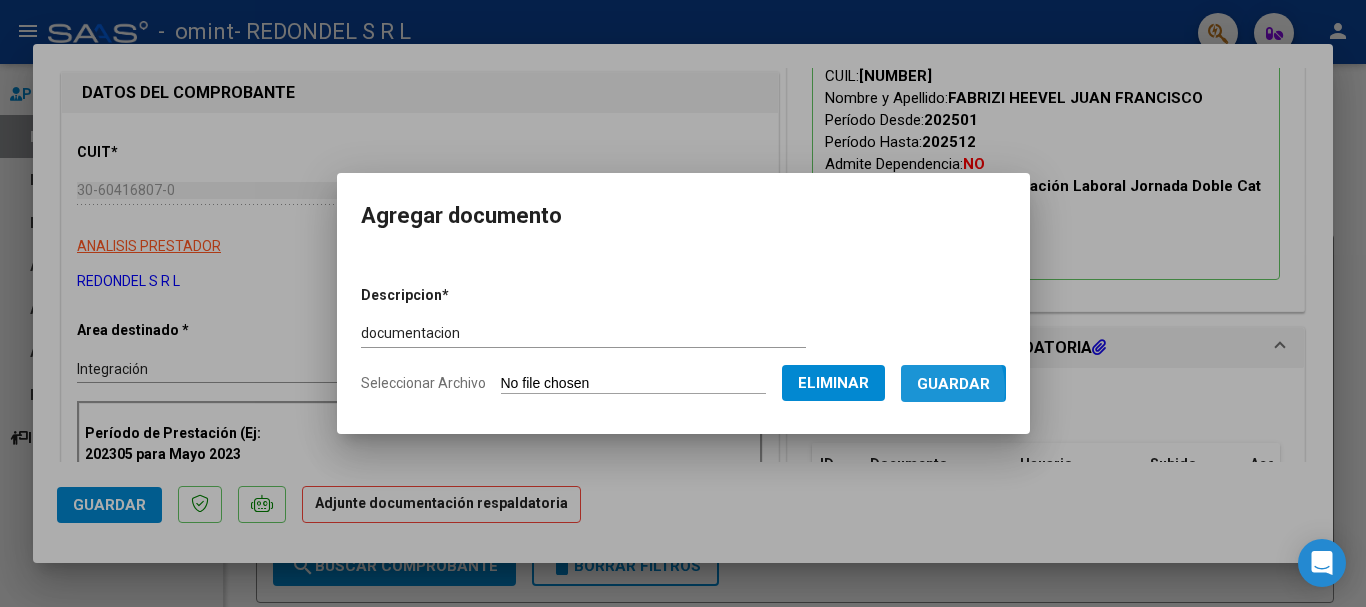 click on "Guardar" at bounding box center [953, 384] 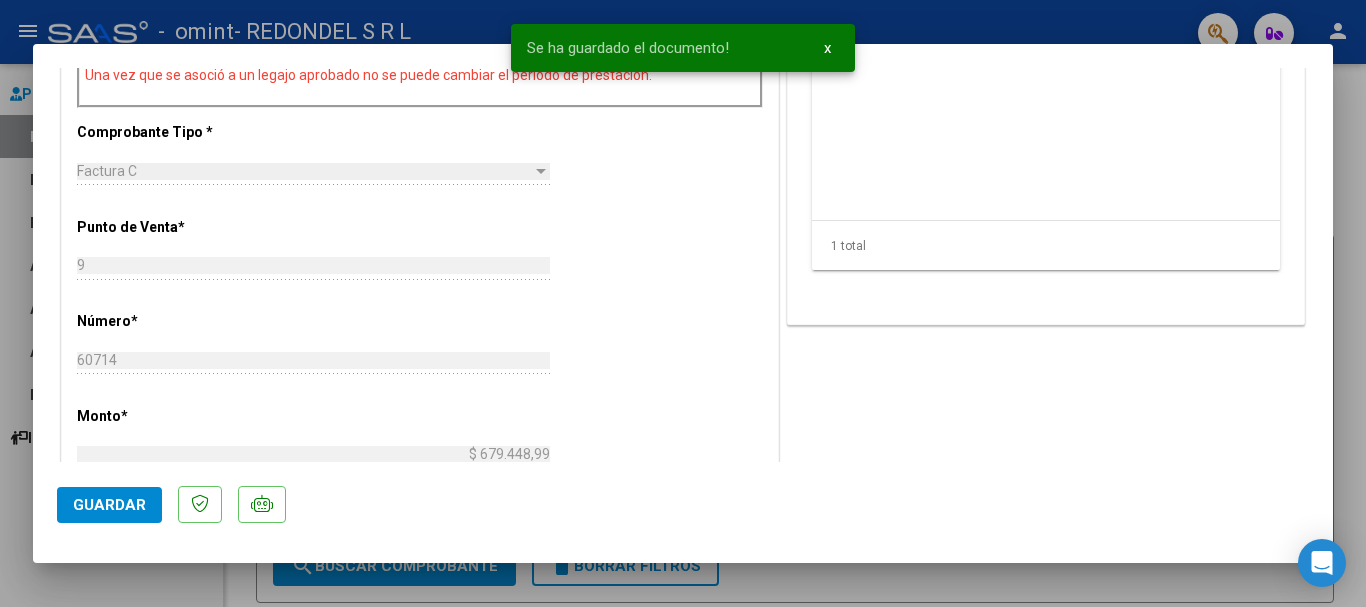 scroll, scrollTop: 1000, scrollLeft: 0, axis: vertical 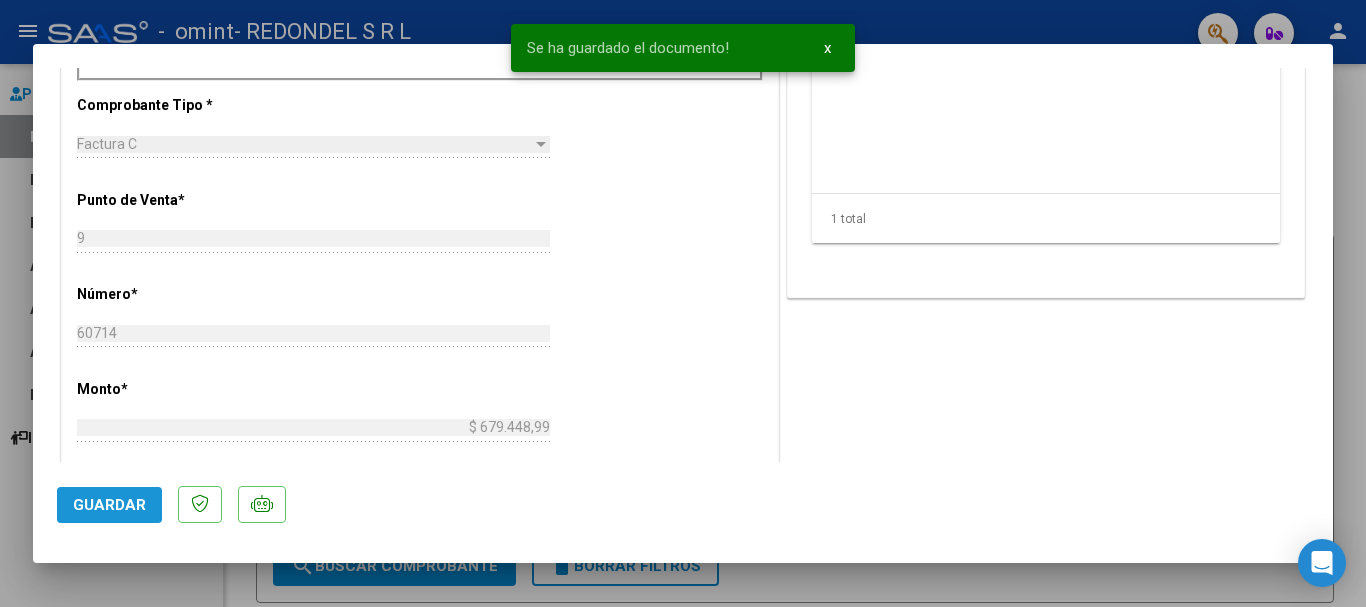 click on "Guardar" 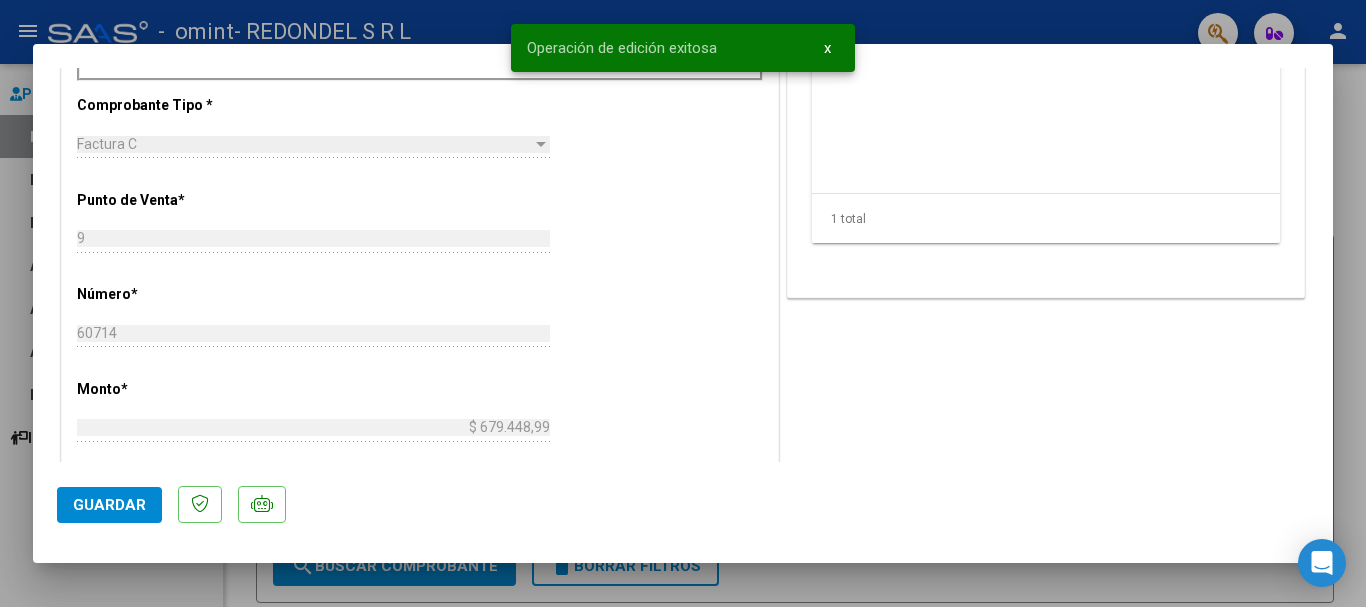 click at bounding box center [683, 303] 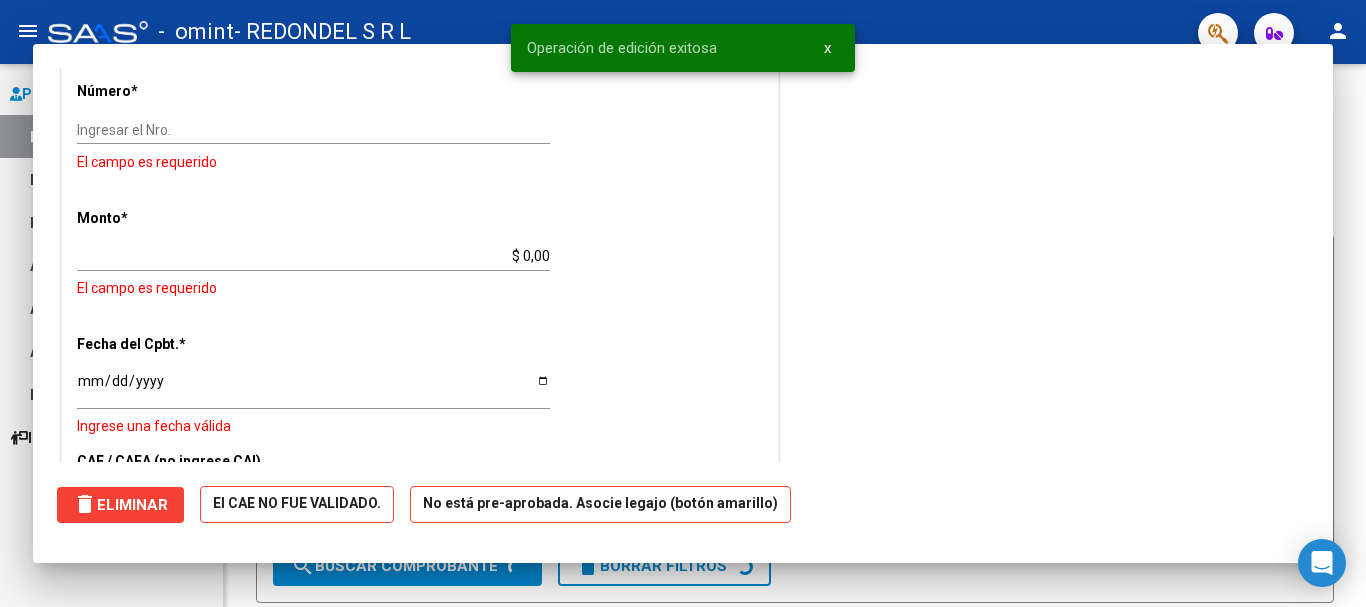 scroll, scrollTop: 0, scrollLeft: 0, axis: both 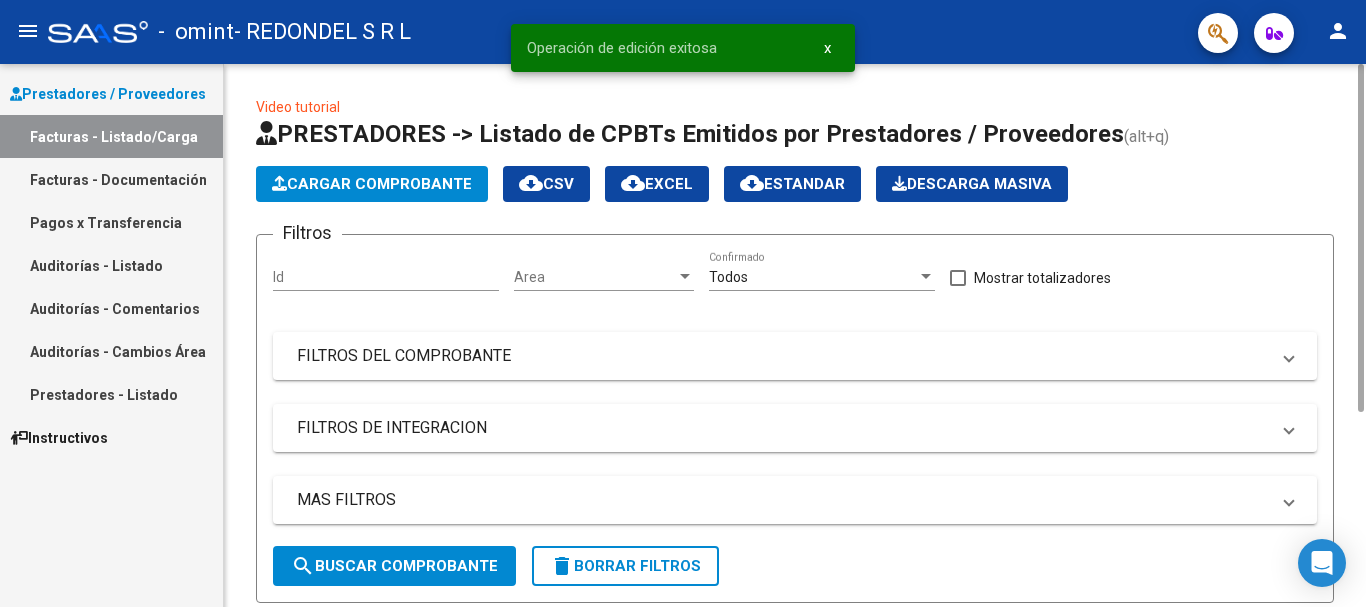 click on "Cargar Comprobante" 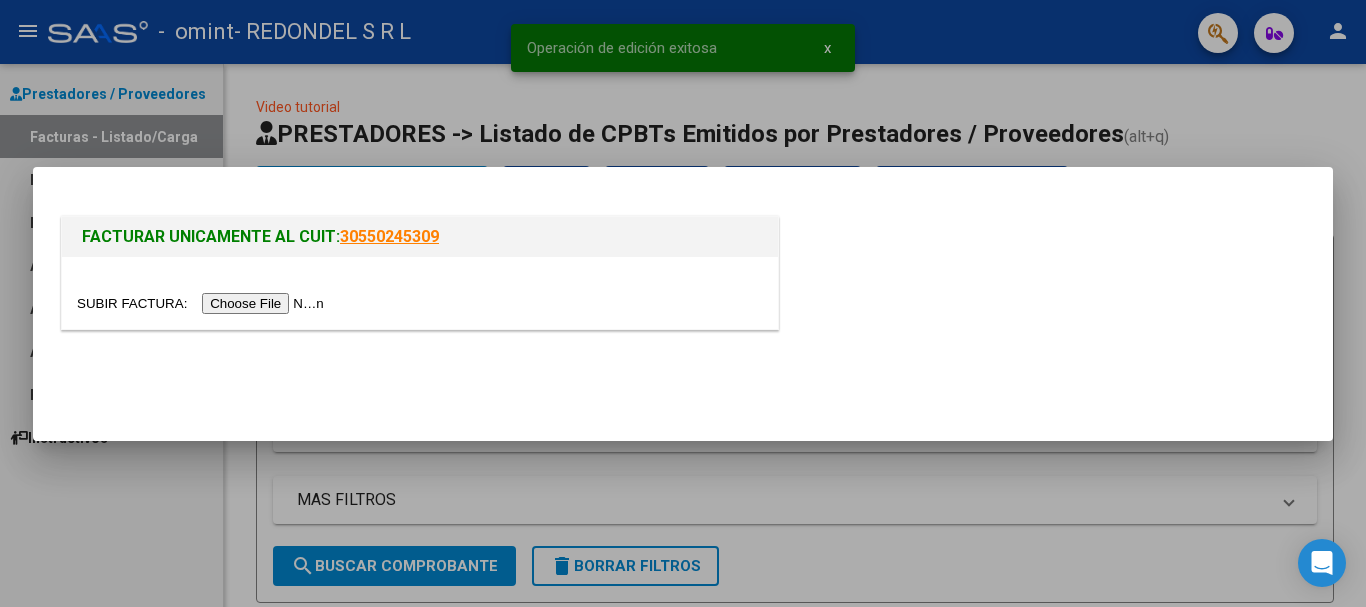 click at bounding box center (203, 303) 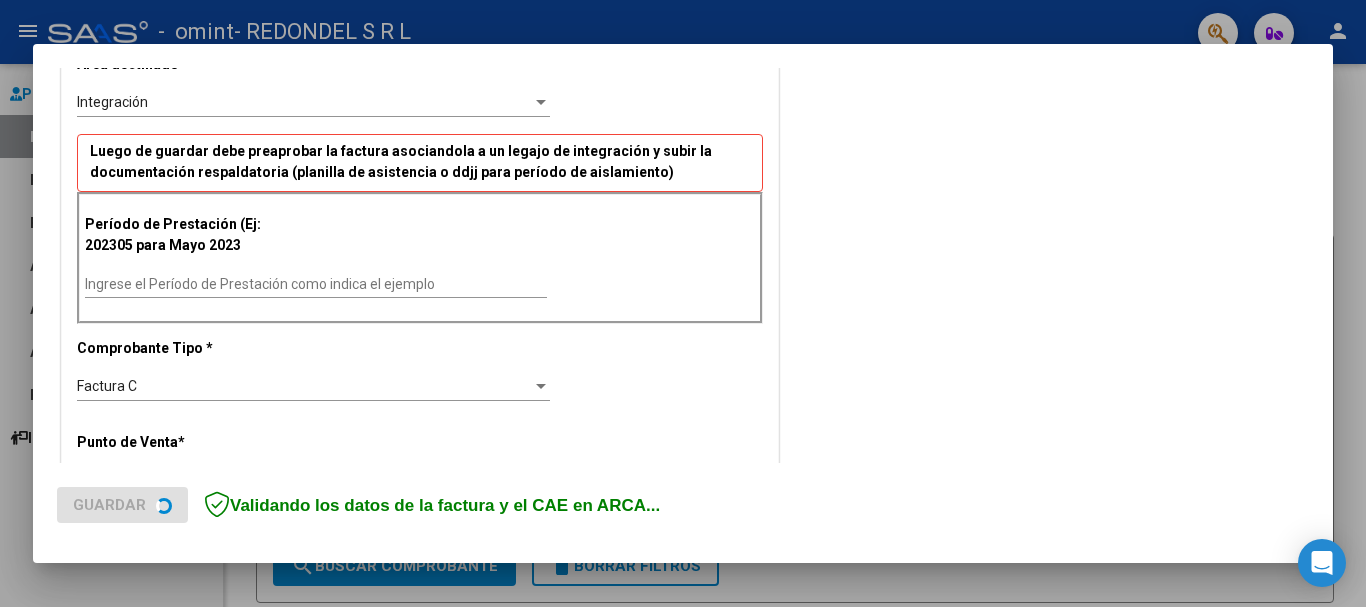 scroll, scrollTop: 400, scrollLeft: 0, axis: vertical 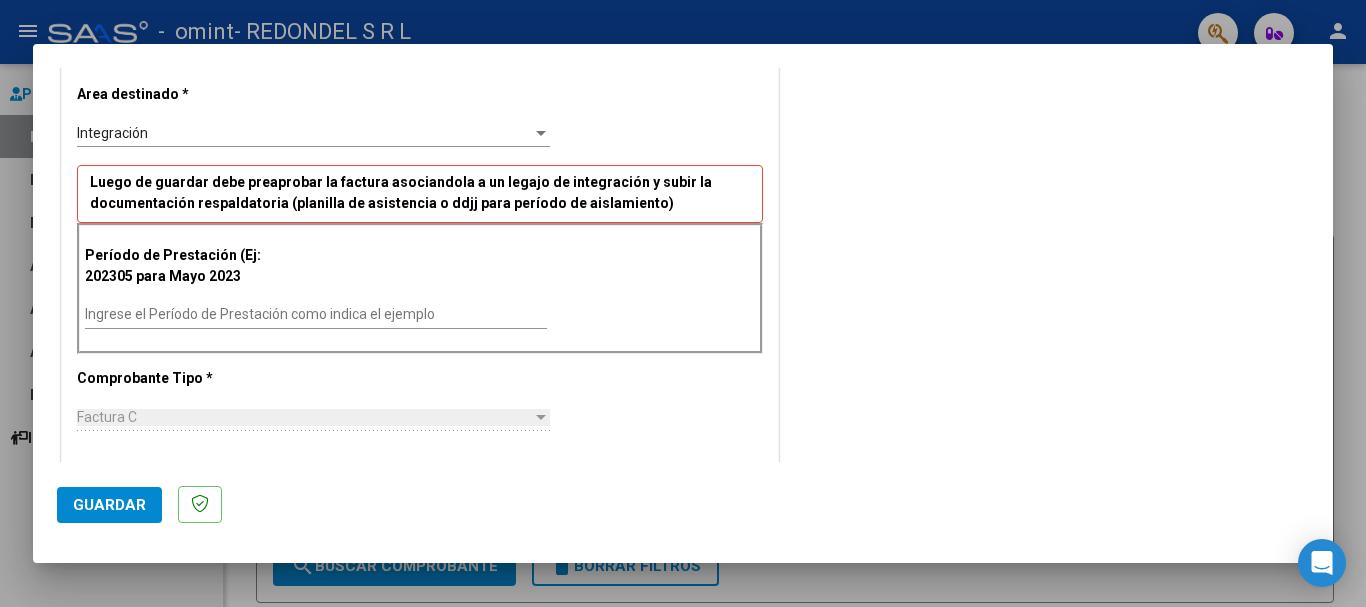 click on "Ingrese el Período de Prestación como indica el ejemplo" at bounding box center [316, 314] 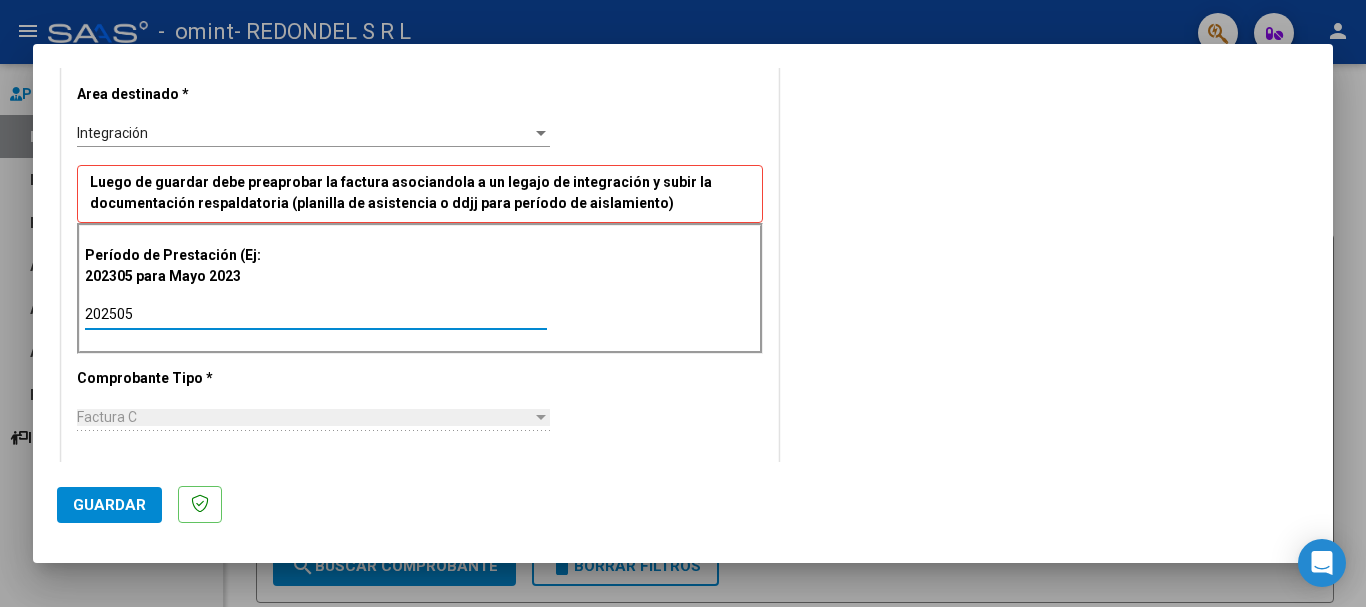 type on "202505" 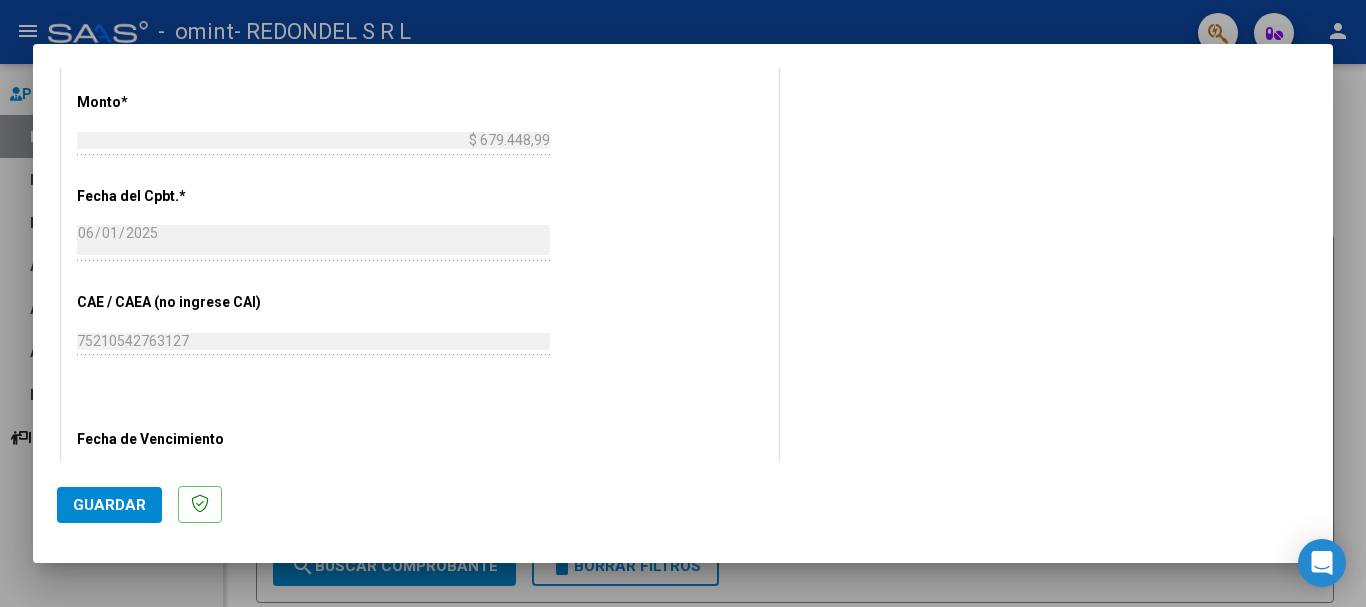 scroll, scrollTop: 1200, scrollLeft: 0, axis: vertical 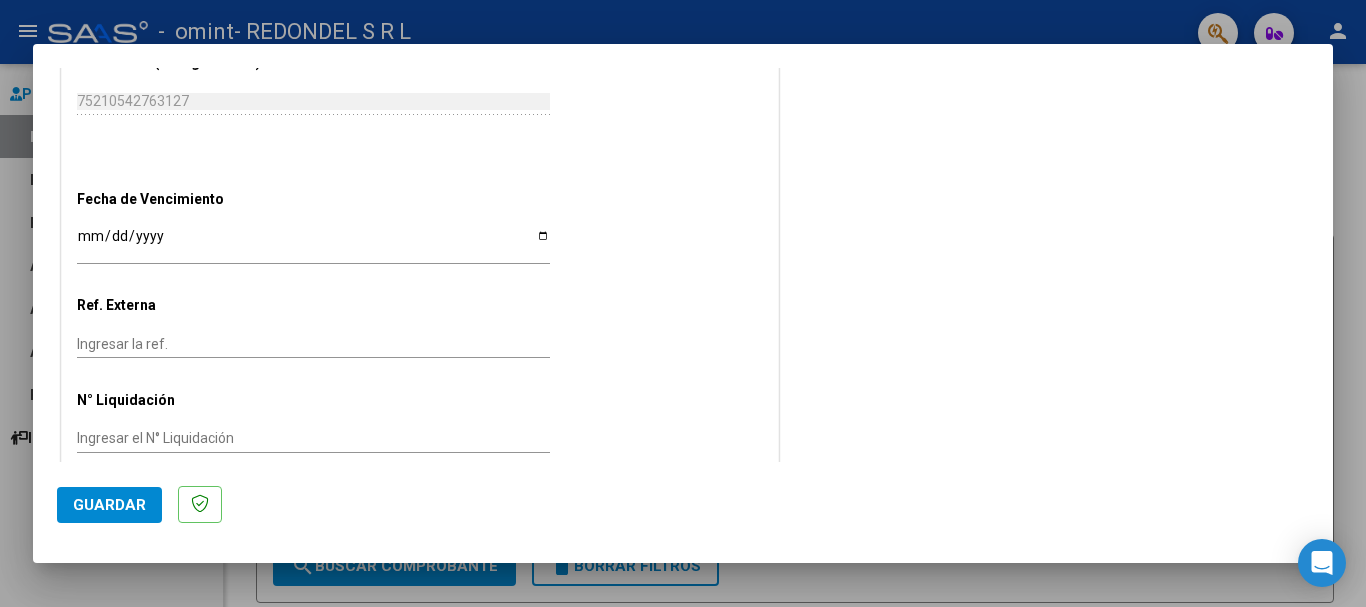 click on "Ingresar la fecha" at bounding box center [313, 243] 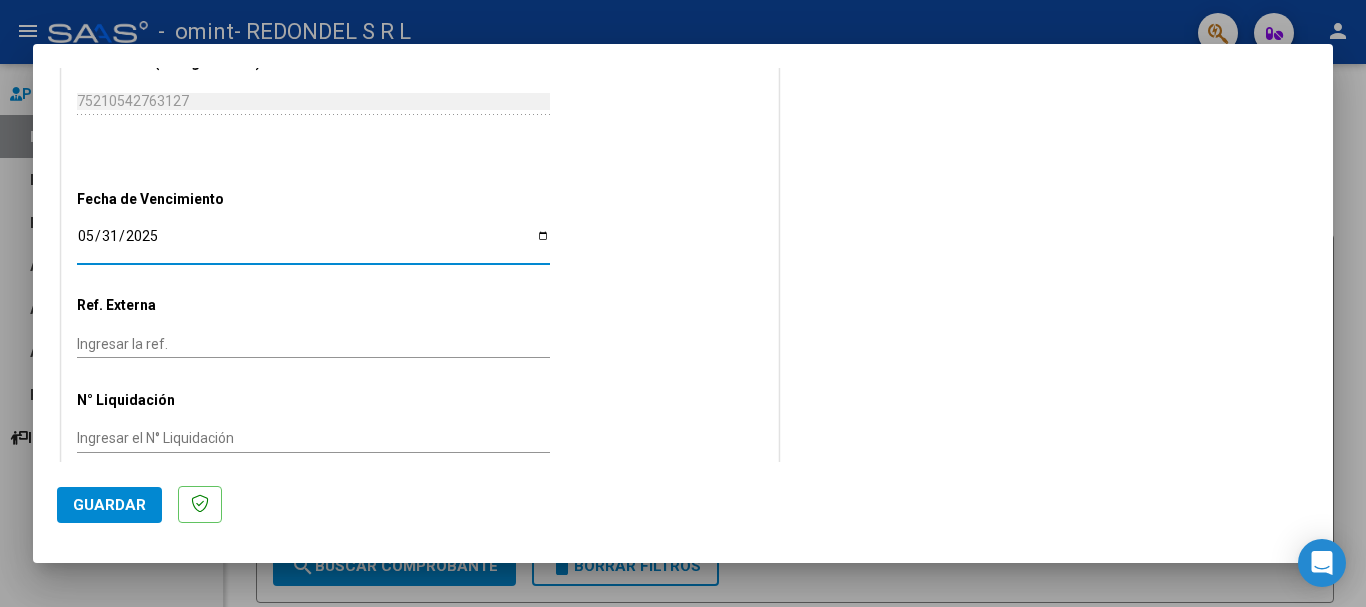 type on "2025-05-31" 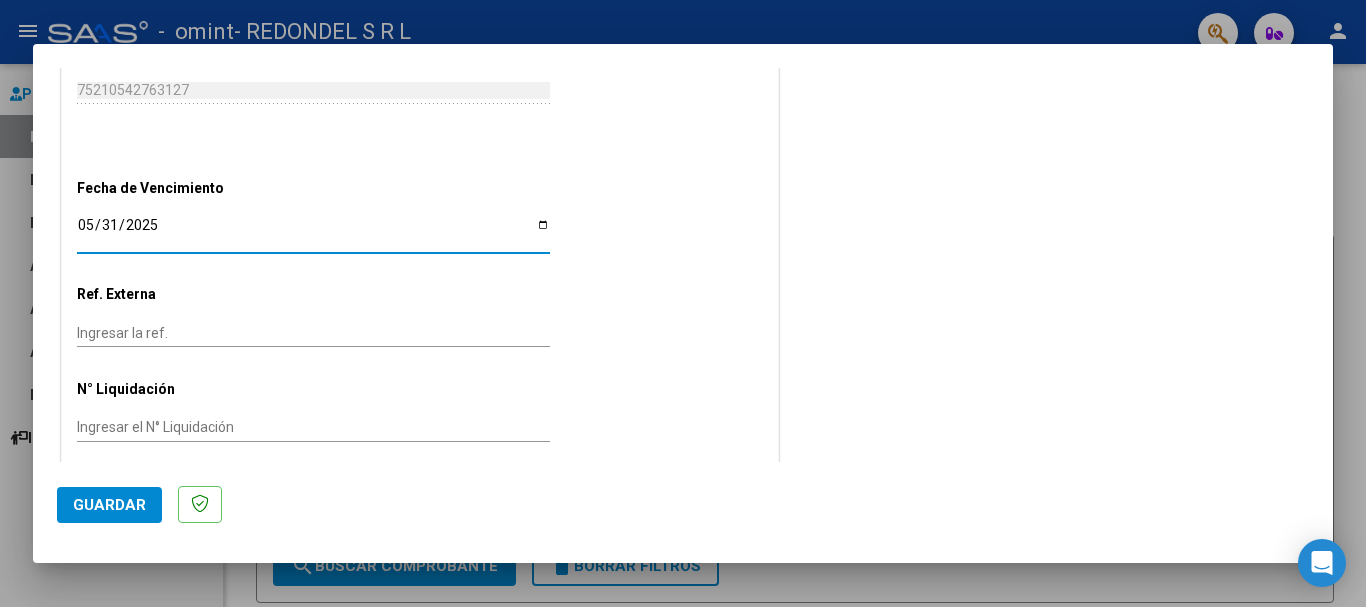 scroll, scrollTop: 1227, scrollLeft: 0, axis: vertical 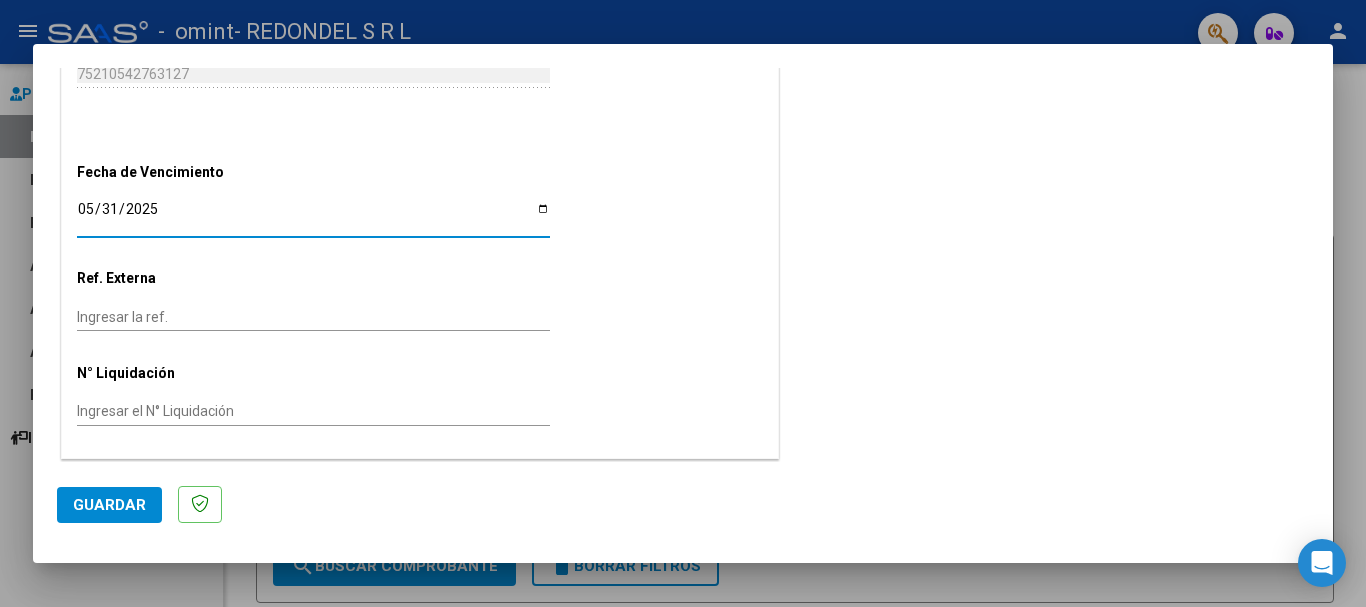 click on "Guardar" 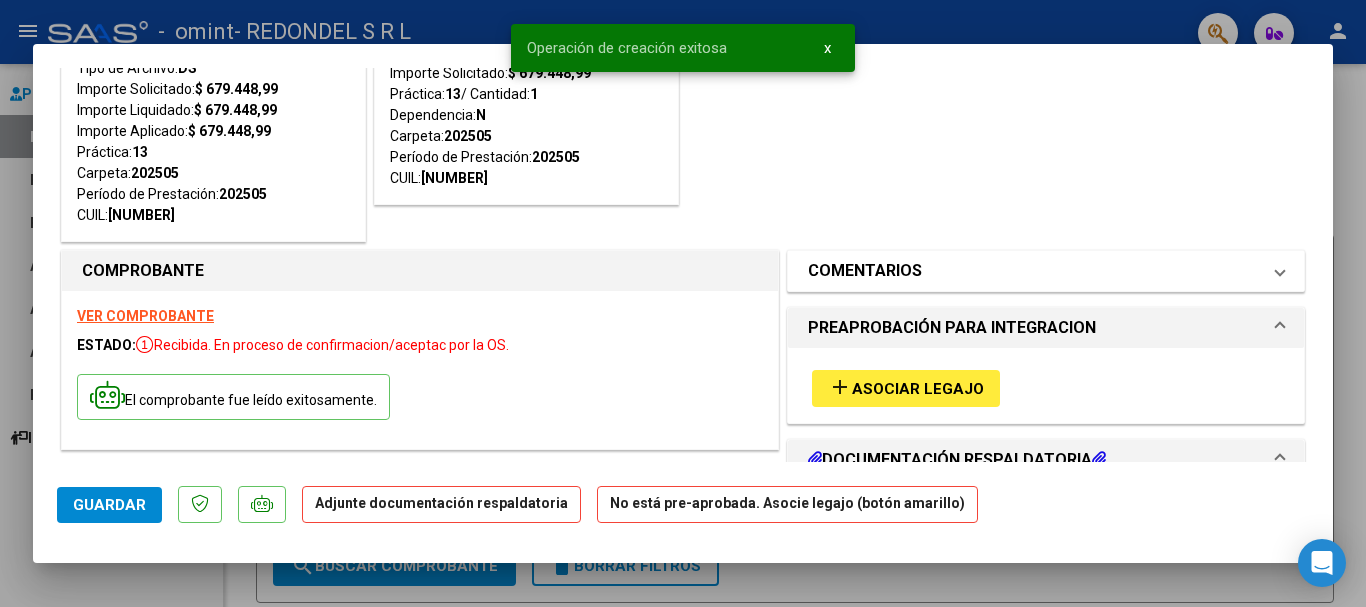 scroll, scrollTop: 300, scrollLeft: 0, axis: vertical 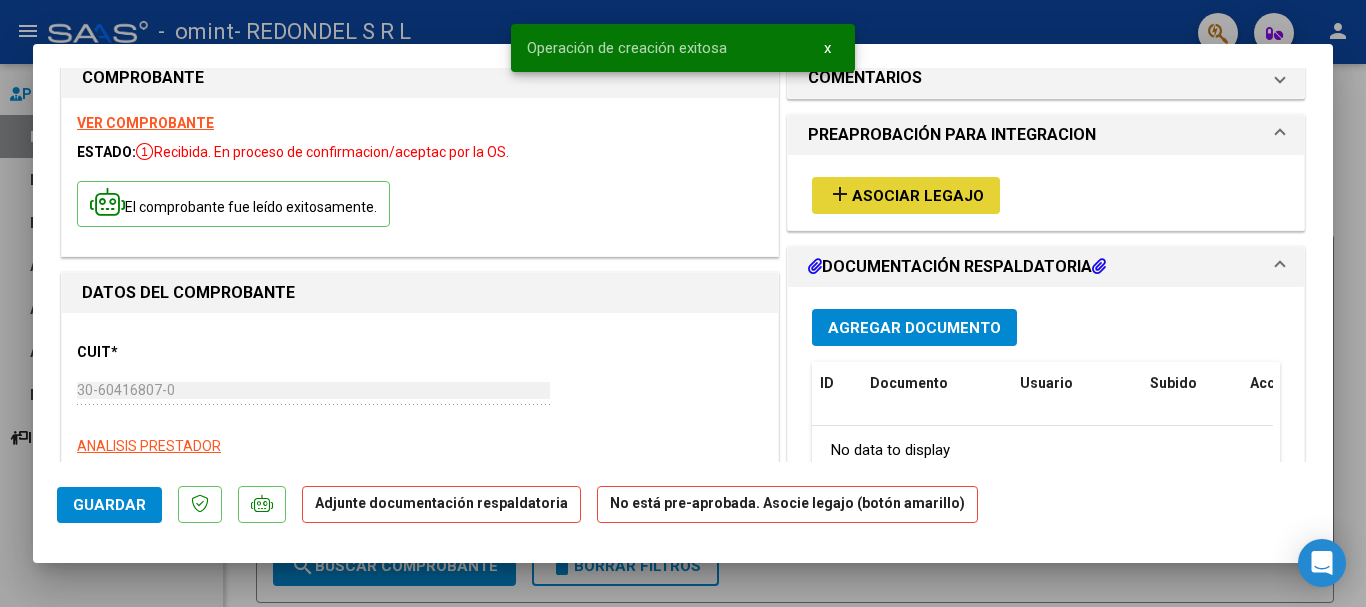 click on "Asociar Legajo" at bounding box center (918, 196) 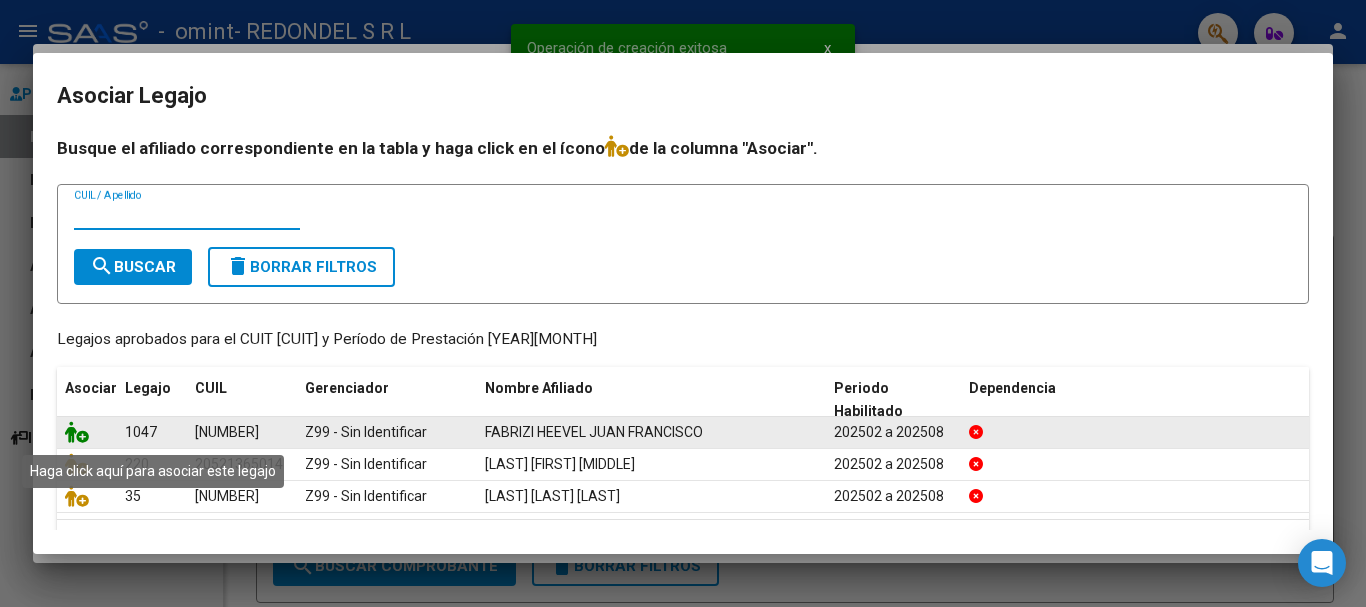 click 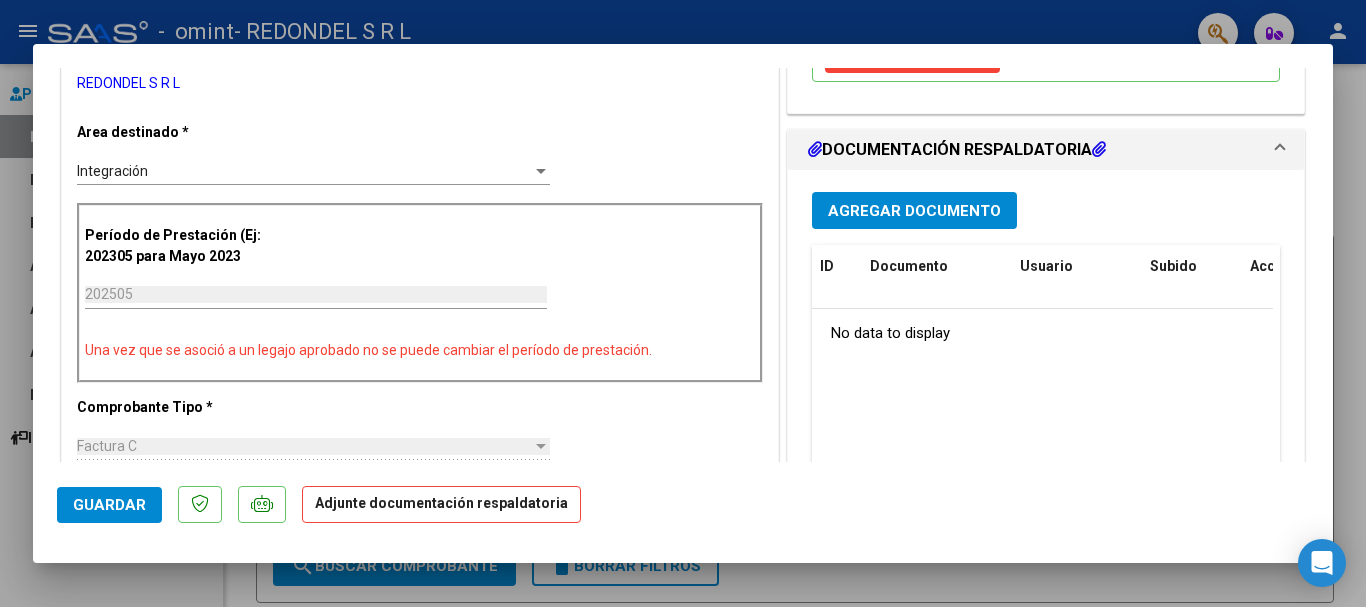 scroll, scrollTop: 700, scrollLeft: 0, axis: vertical 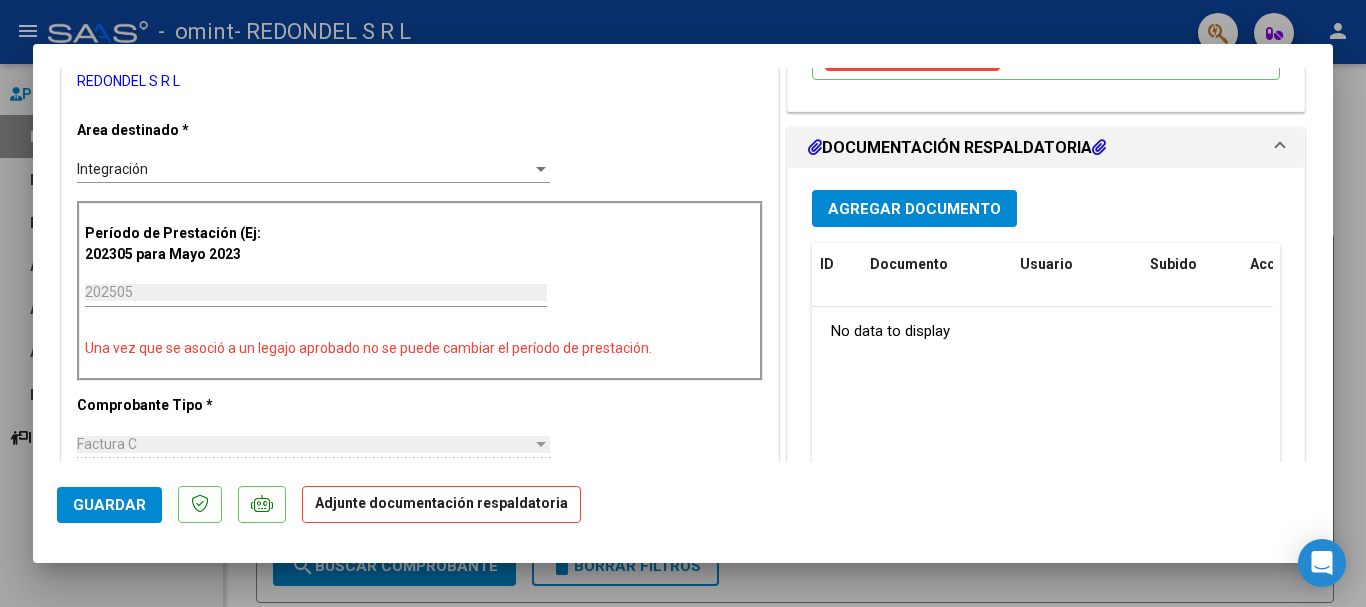 click on "Agregar Documento" at bounding box center [914, 209] 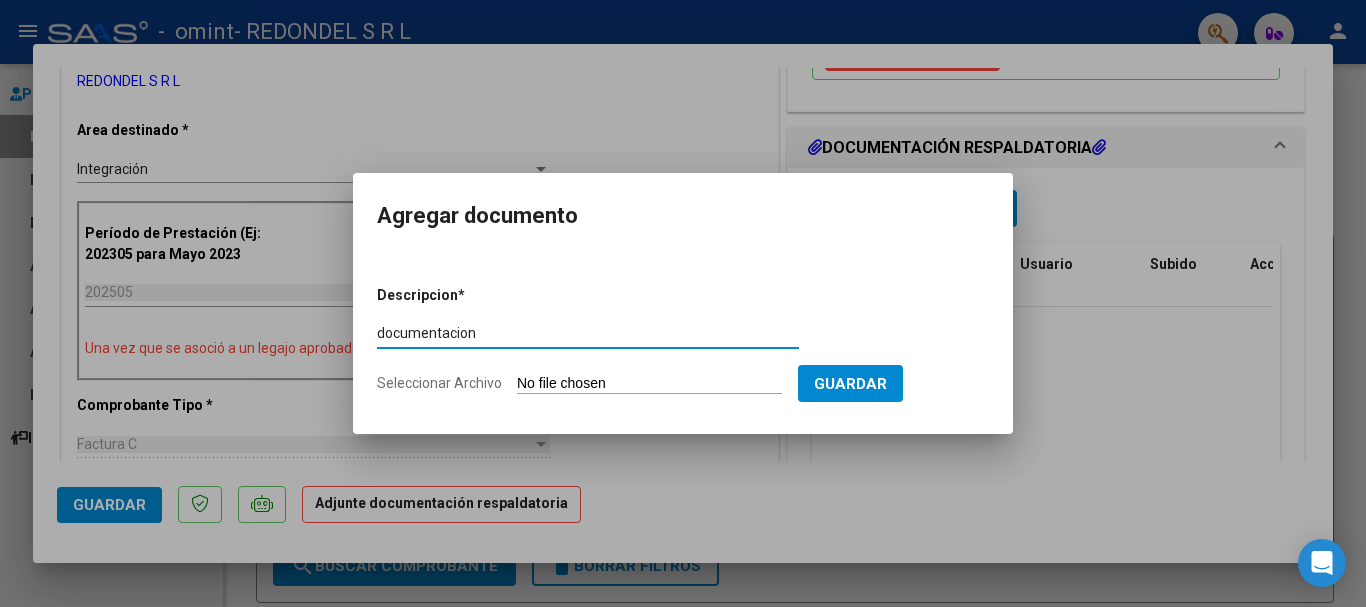 type on "documentacion" 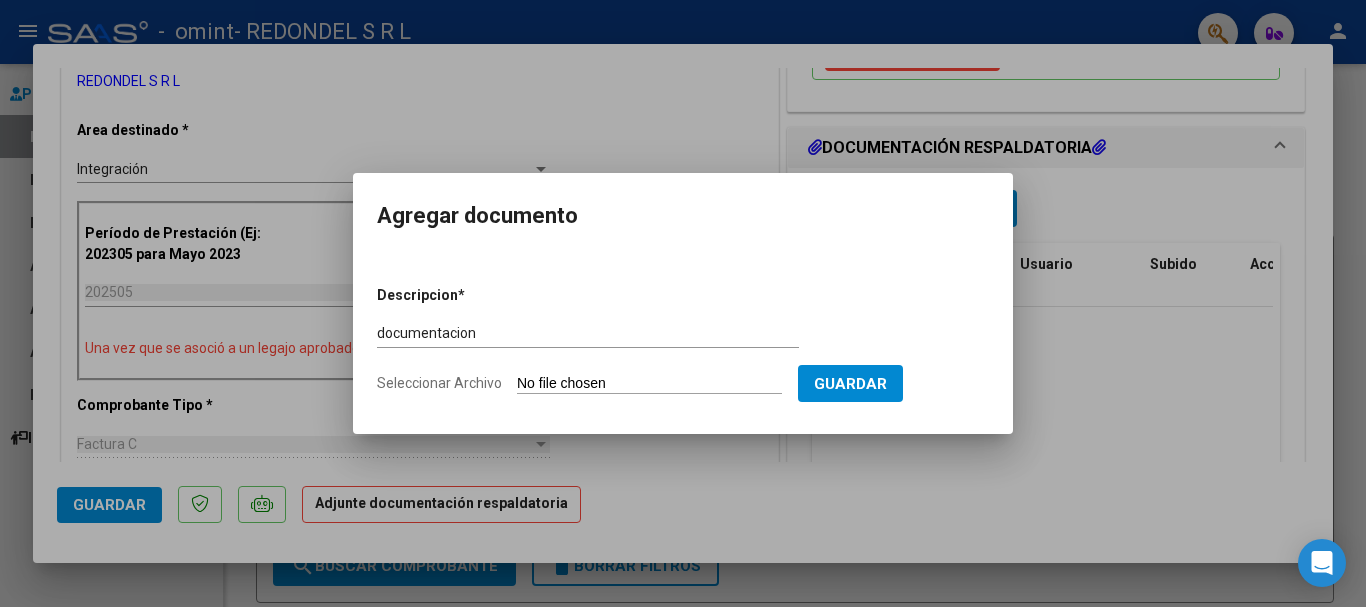 type on "C:\fakepath\FABRIZI HEEVEL JUAN DOCUMENTACION MAYO 2025.pdf" 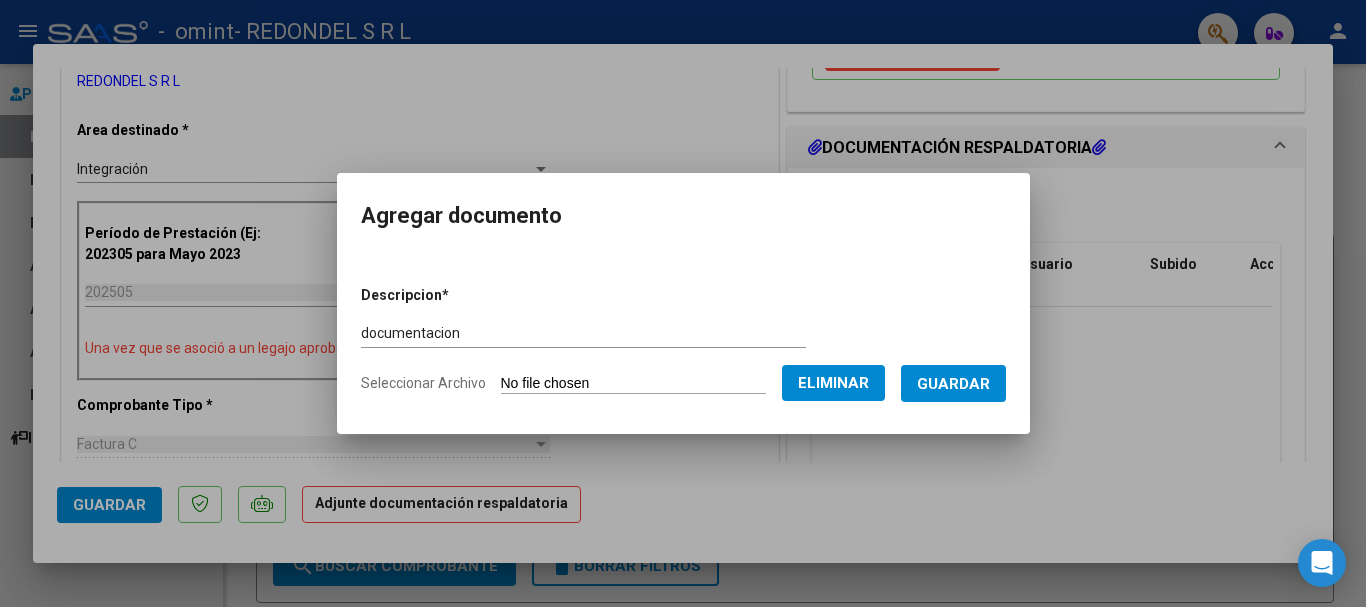 click on "Guardar" at bounding box center (953, 383) 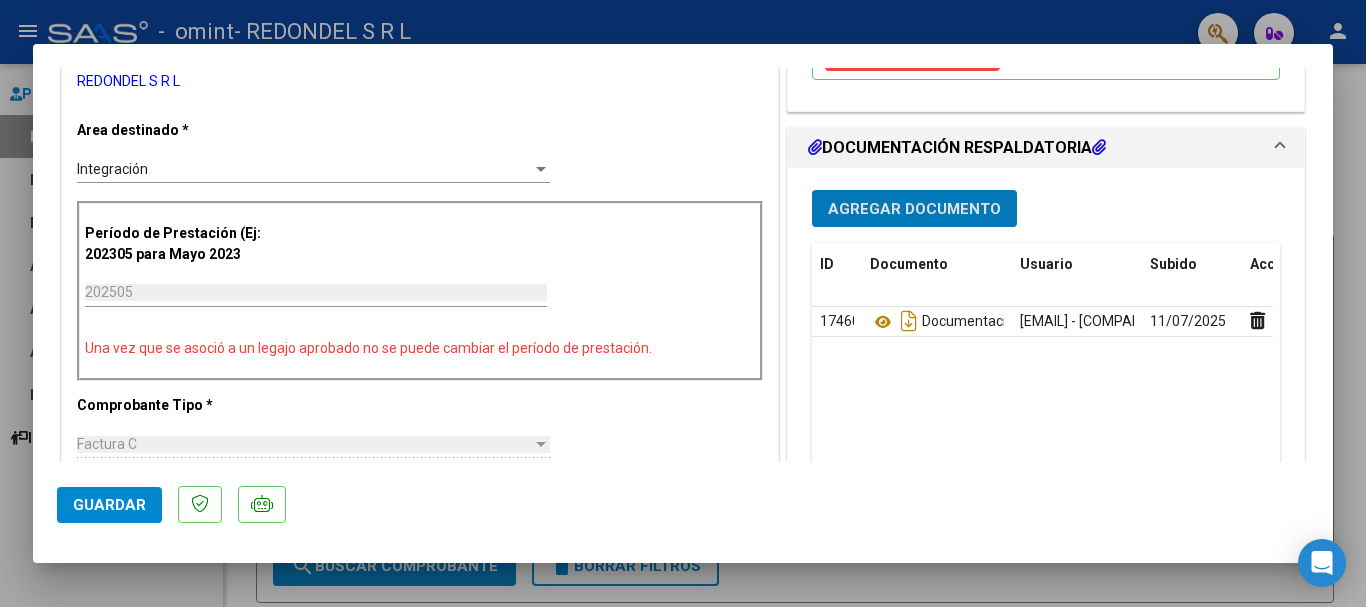 click on "Guardar" 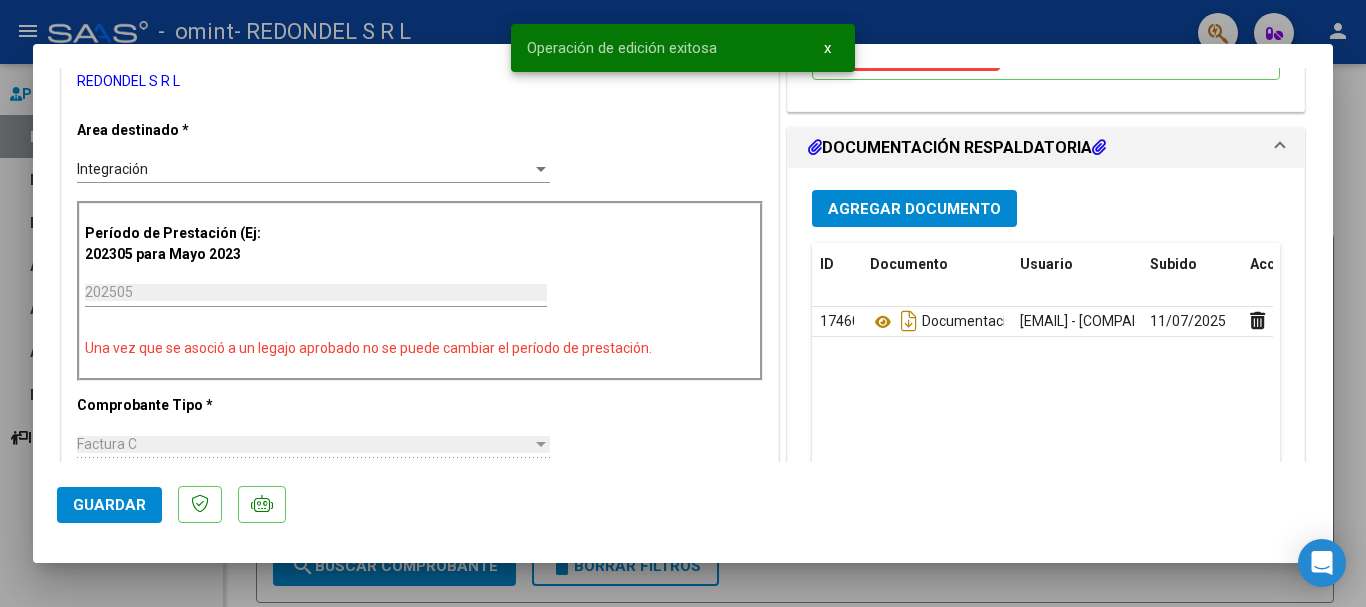click at bounding box center [683, 303] 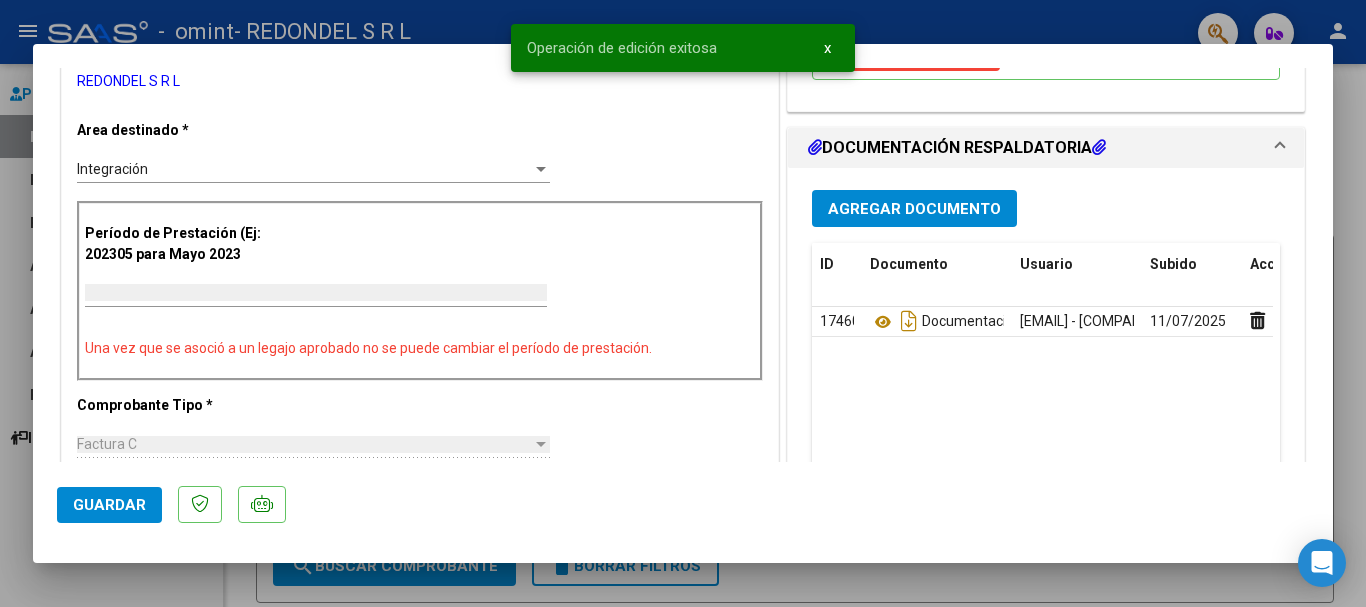 scroll, scrollTop: 0, scrollLeft: 0, axis: both 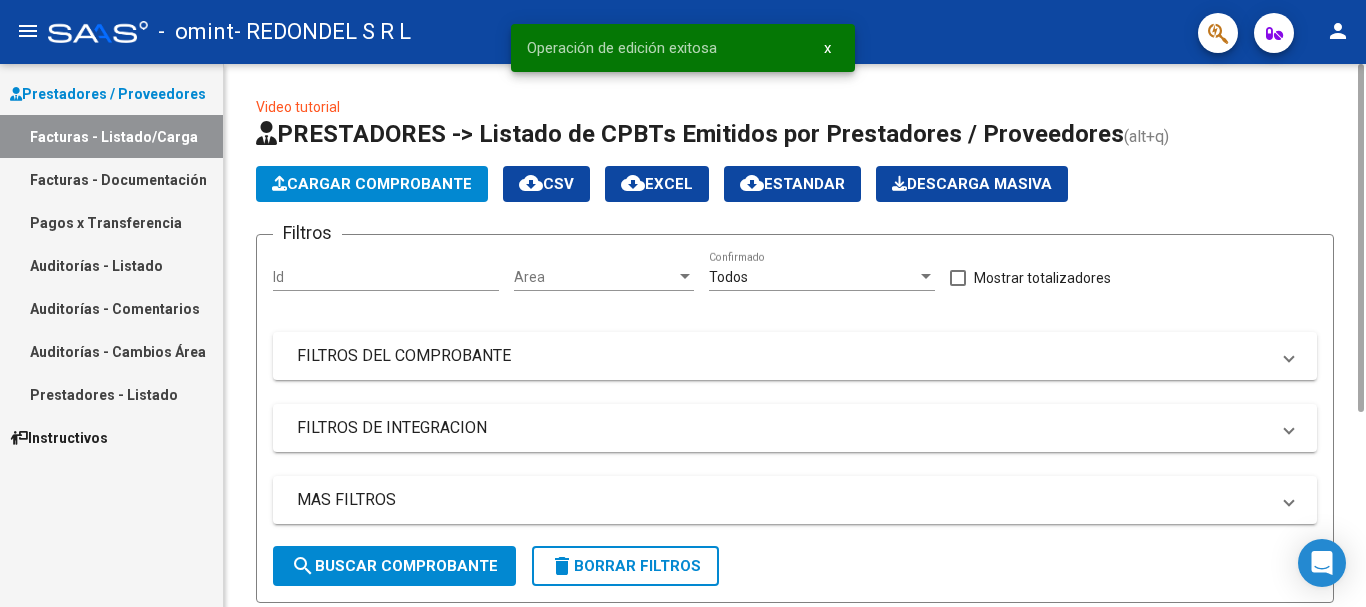 click on "Cargar Comprobante" 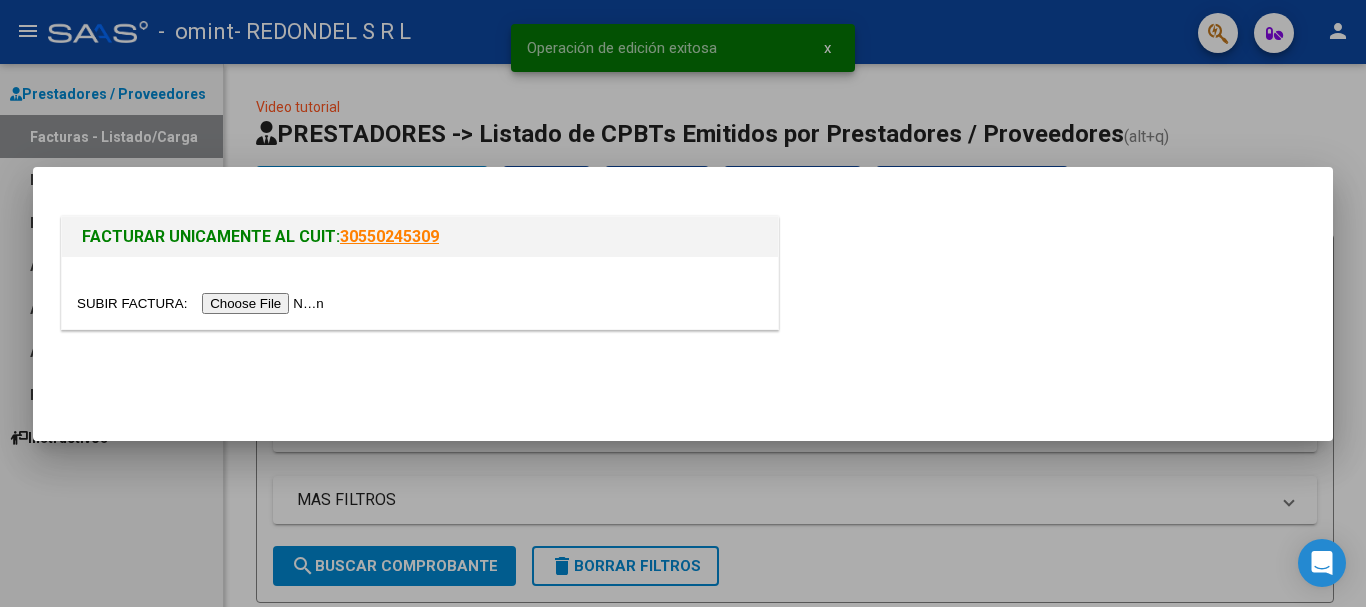 click at bounding box center [203, 303] 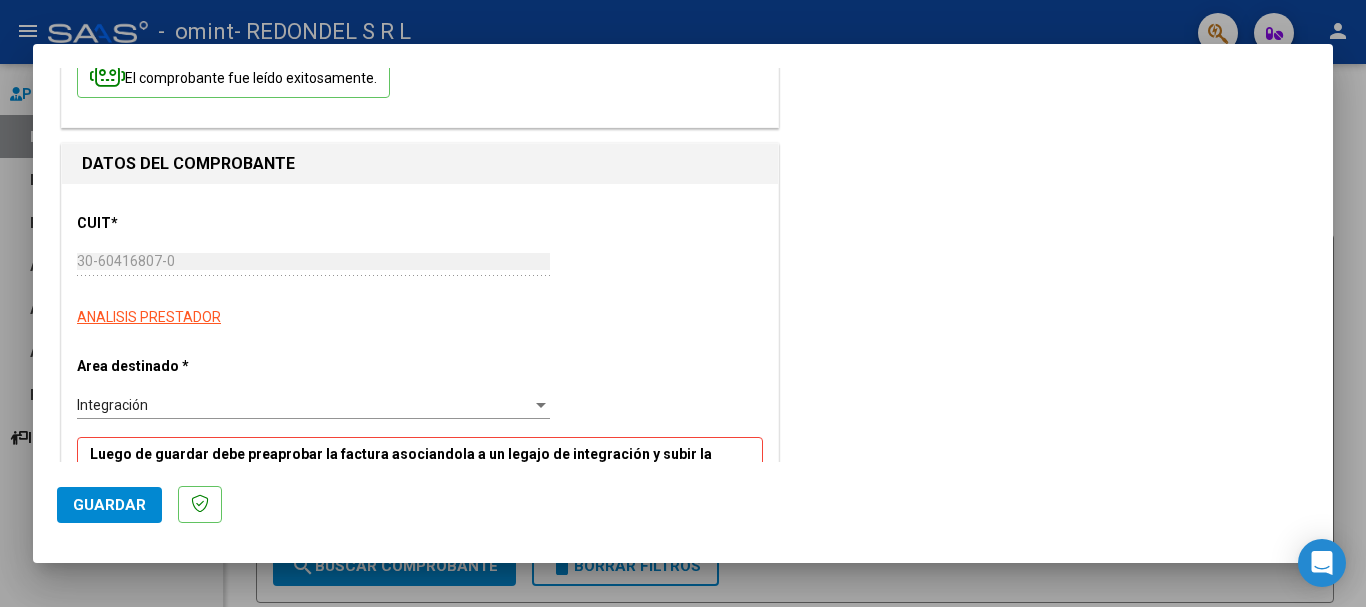 scroll, scrollTop: 300, scrollLeft: 0, axis: vertical 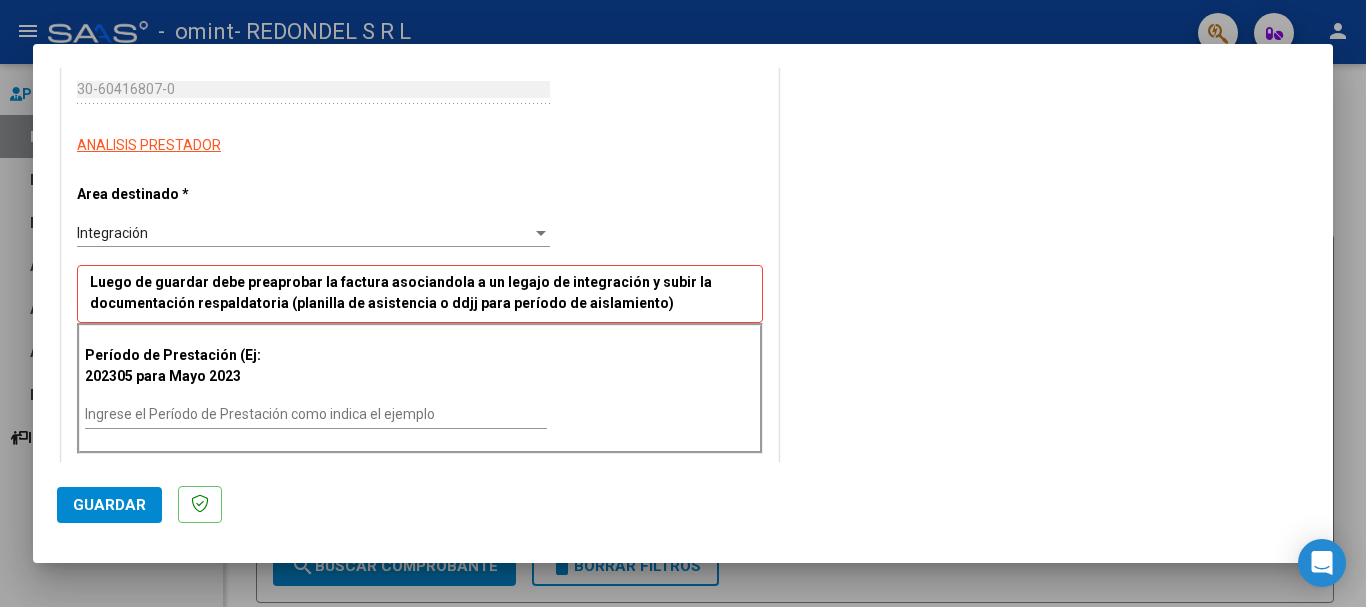 click on "Ingrese el Período de Prestación como indica el ejemplo" at bounding box center (316, 415) 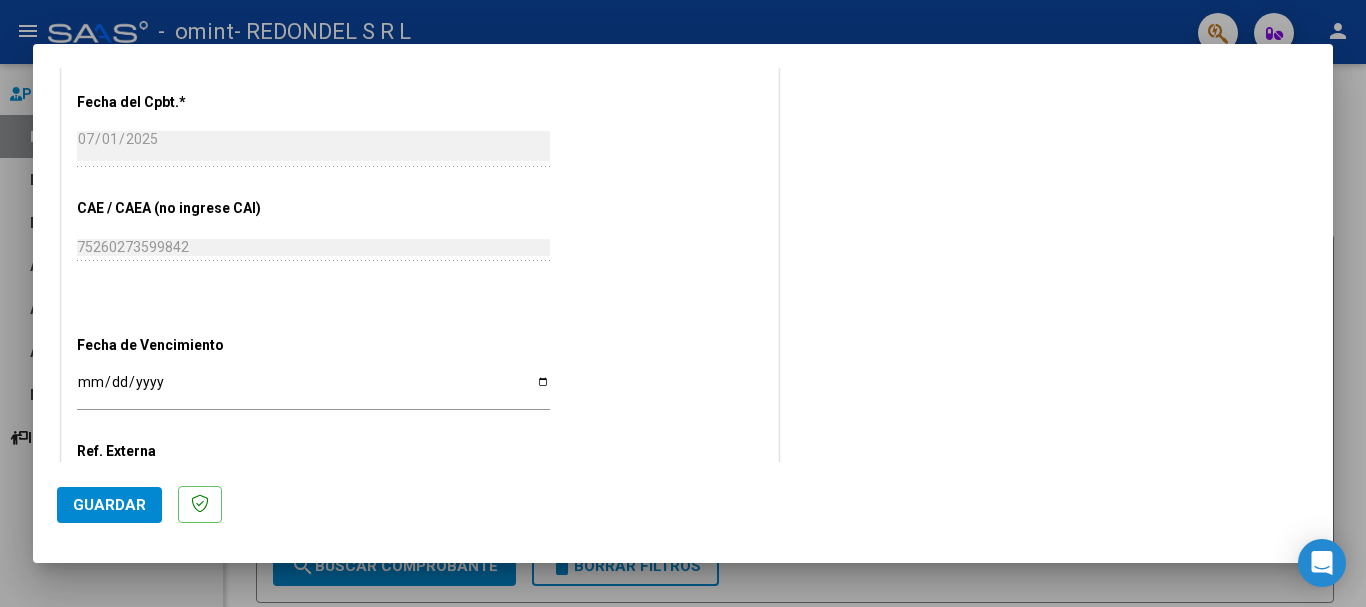 scroll, scrollTop: 1100, scrollLeft: 0, axis: vertical 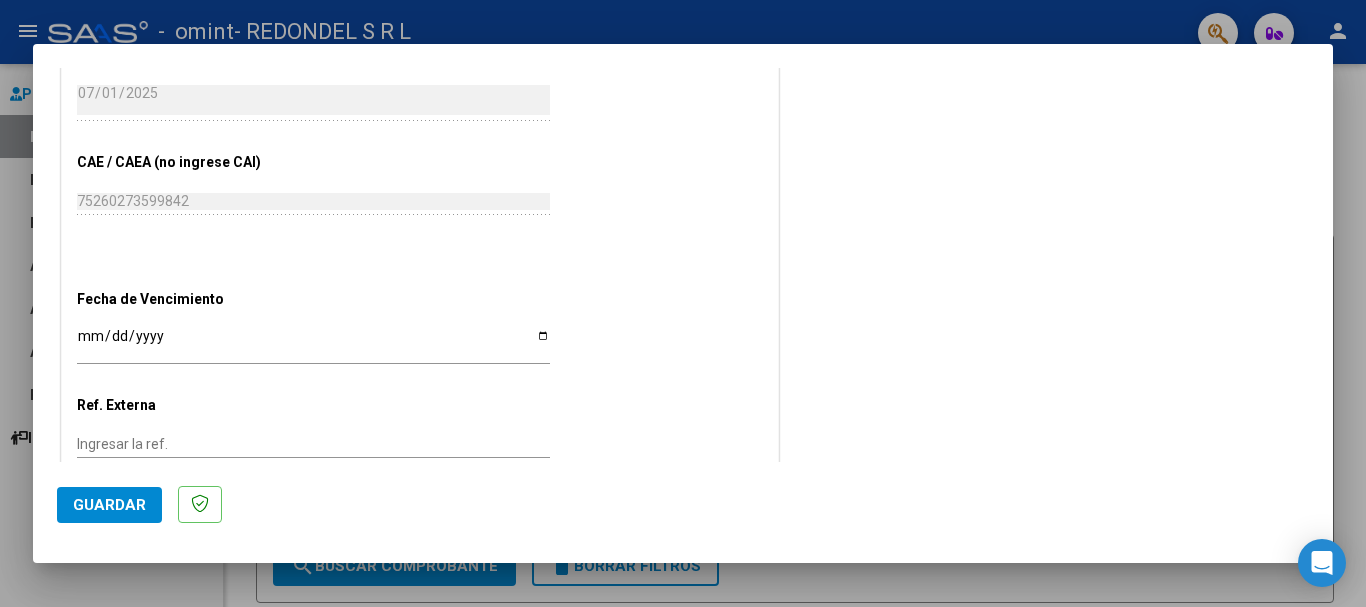 type on "202506" 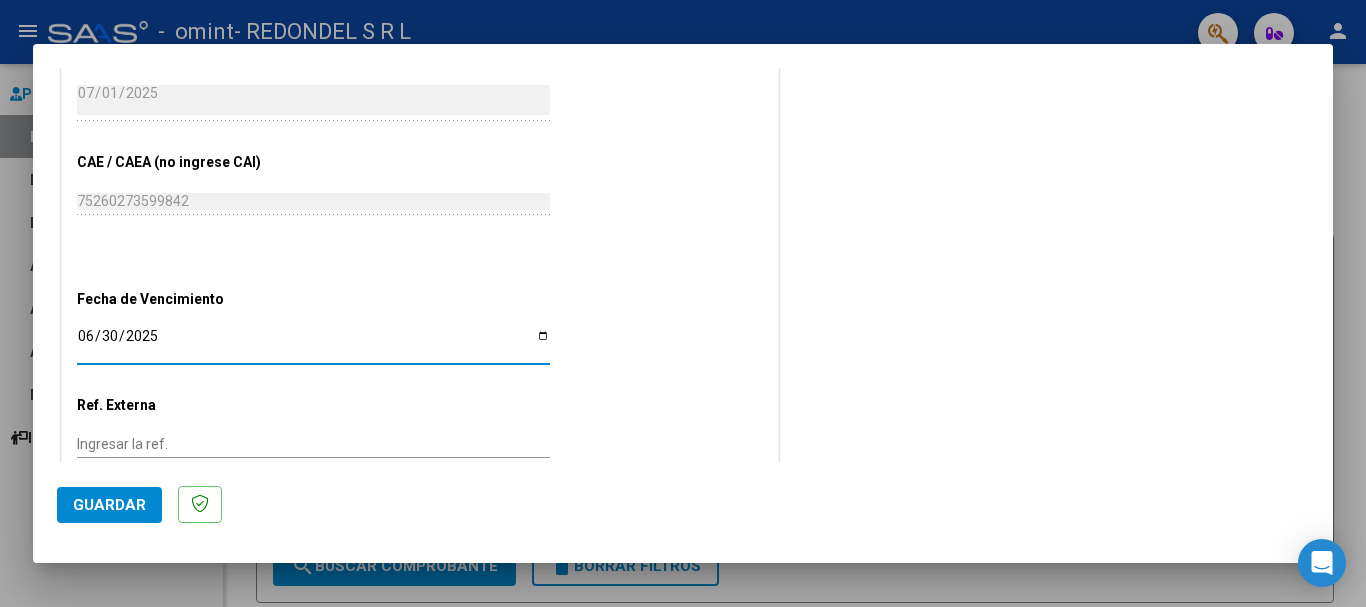 type on "2025-06-30" 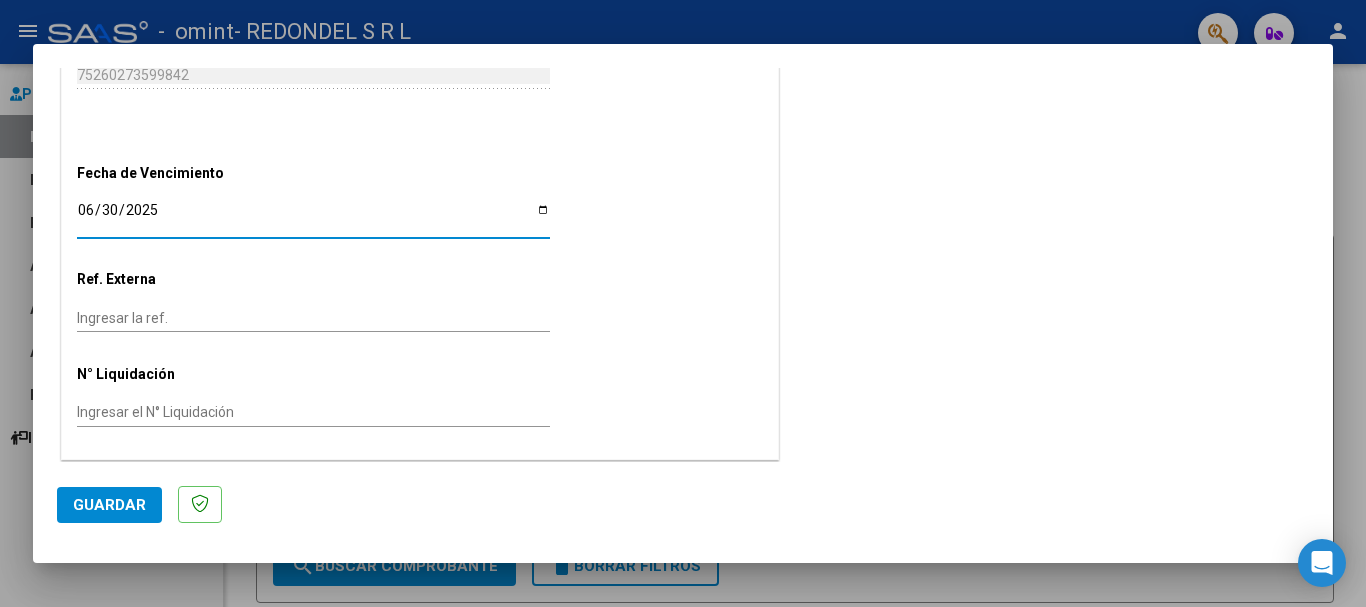scroll, scrollTop: 1227, scrollLeft: 0, axis: vertical 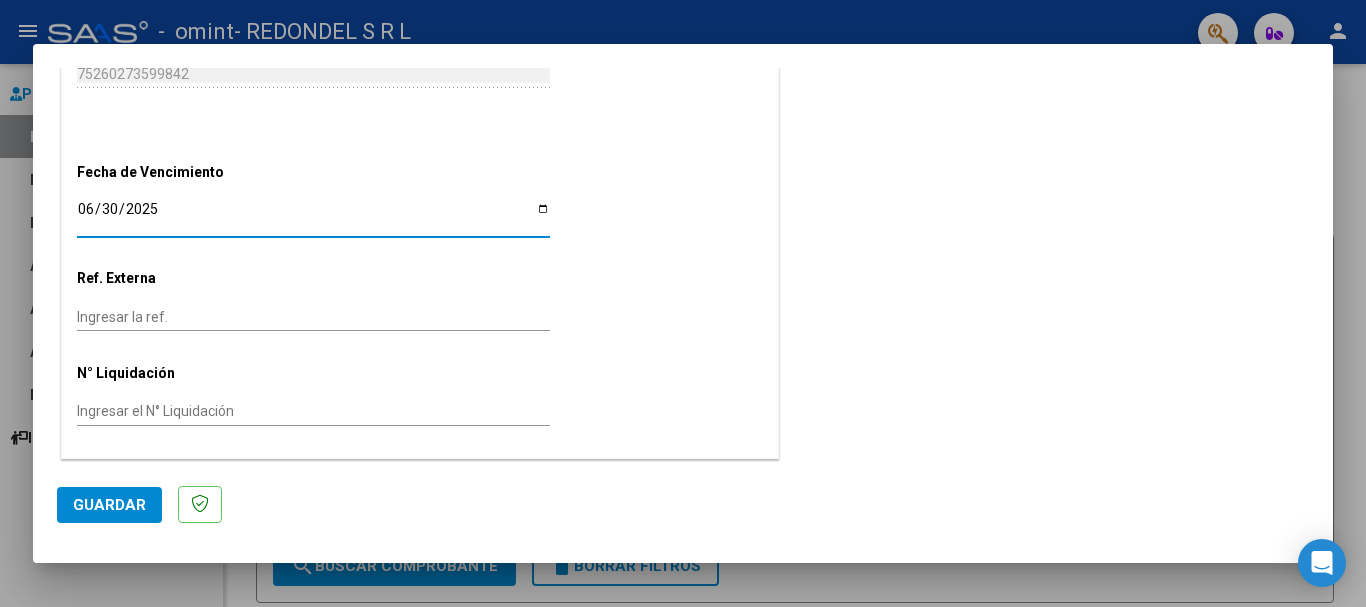 click on "Guardar" 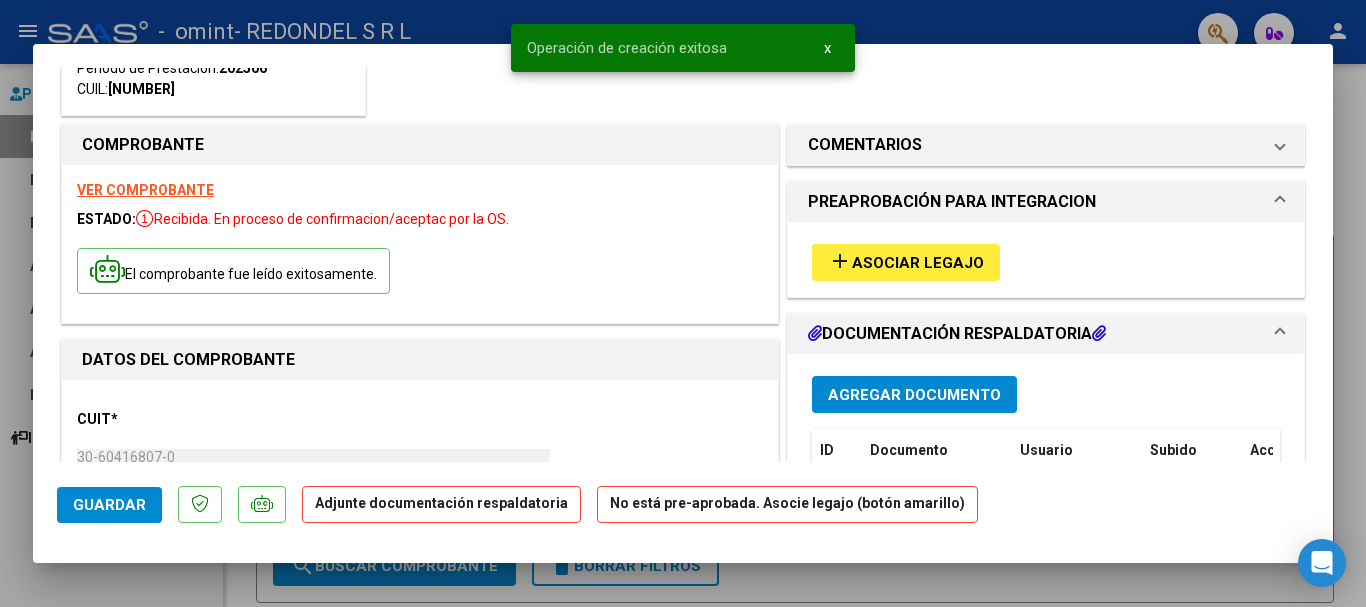 scroll, scrollTop: 200, scrollLeft: 0, axis: vertical 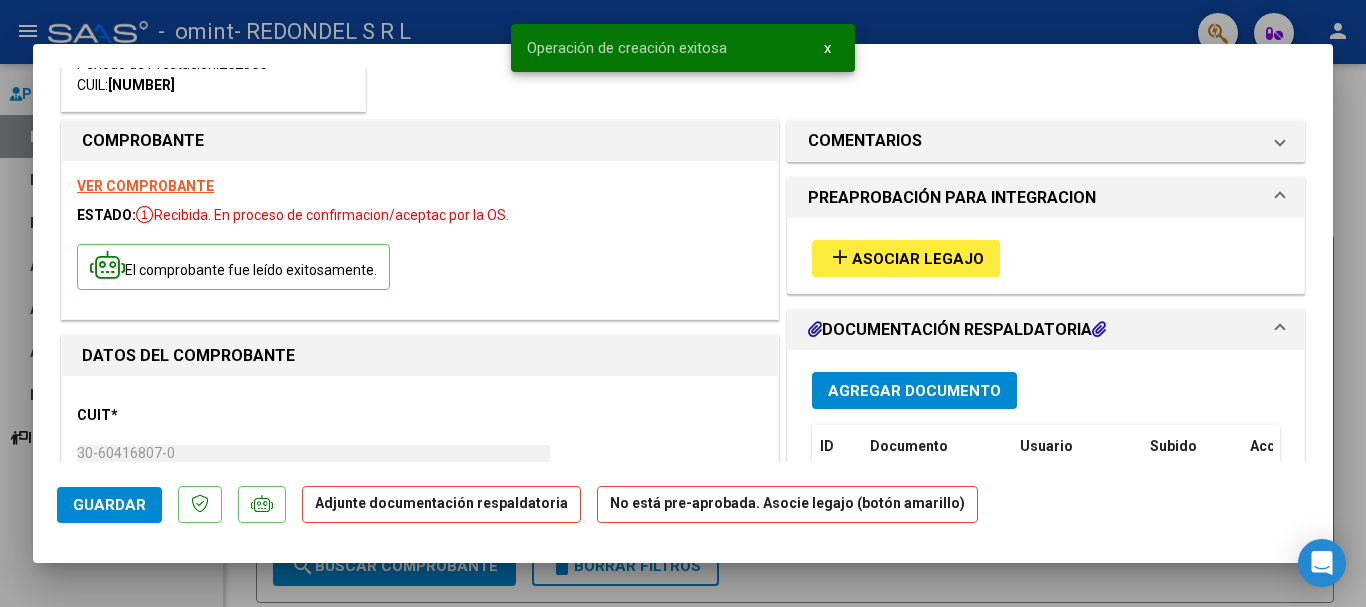 click on "Asociar Legajo" at bounding box center (918, 259) 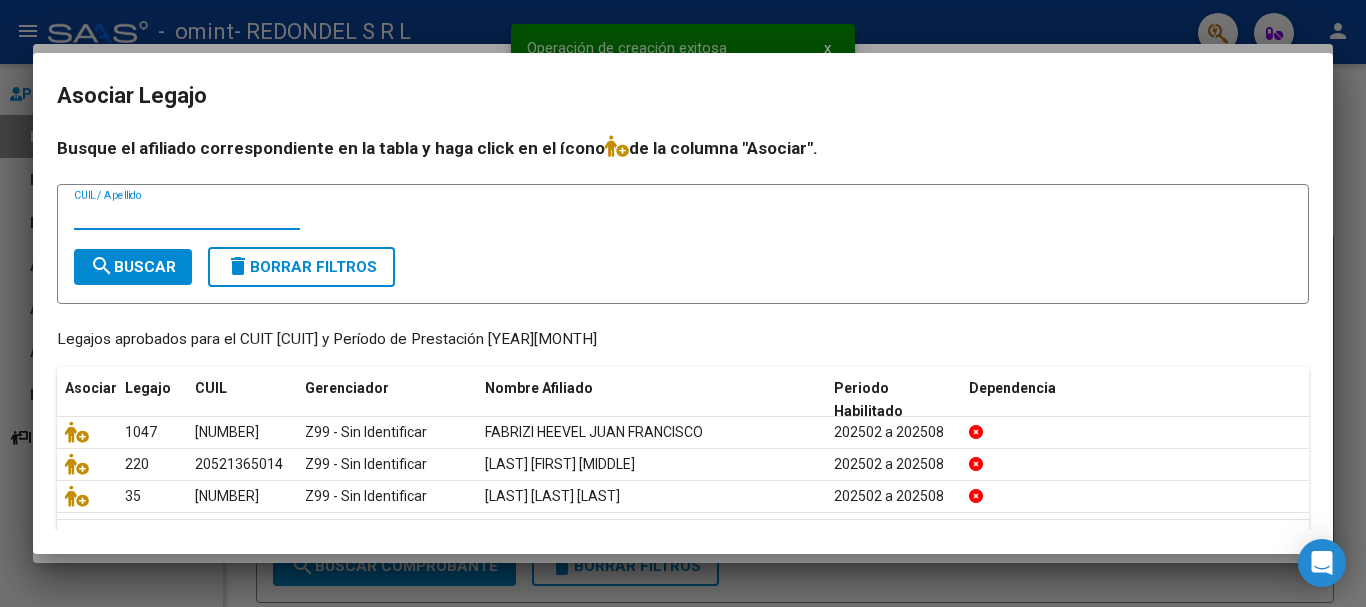 scroll, scrollTop: 59, scrollLeft: 0, axis: vertical 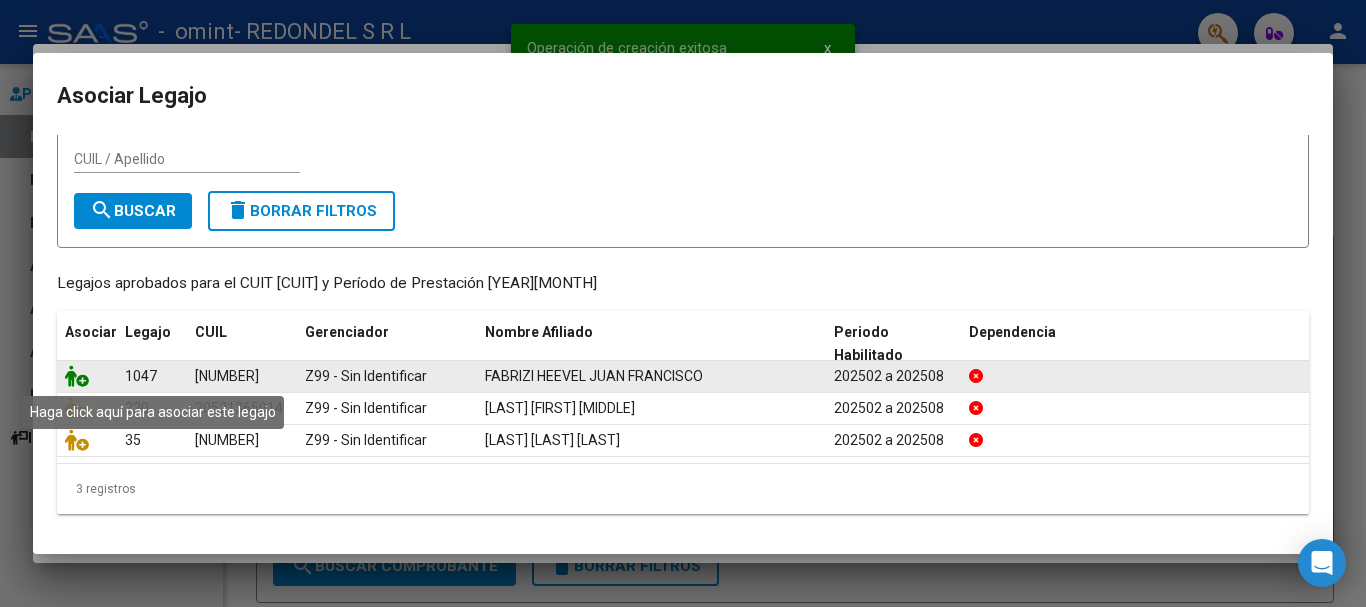 click 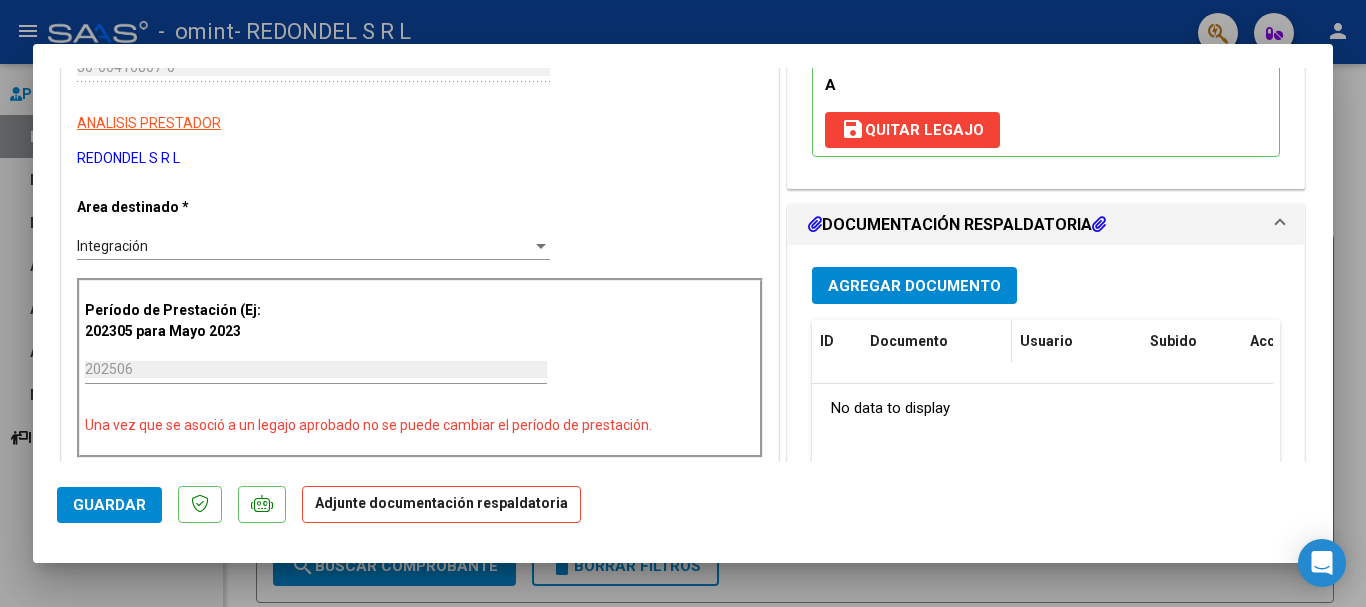 scroll, scrollTop: 600, scrollLeft: 0, axis: vertical 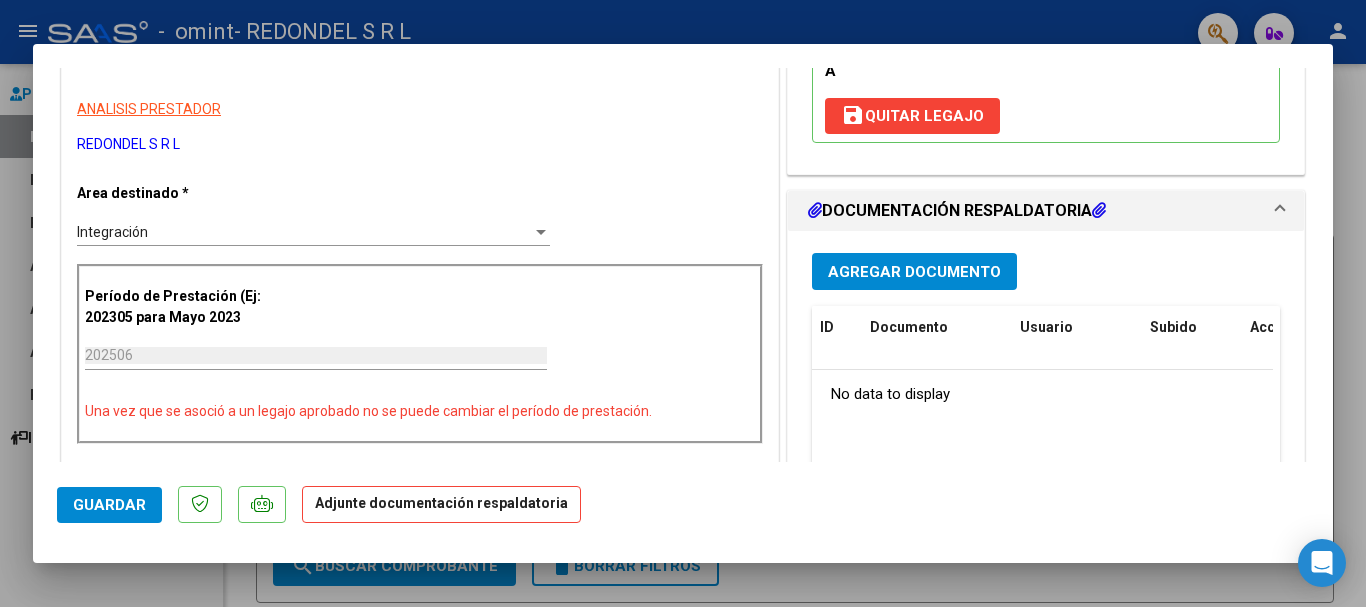 click on "Agregar Documento" at bounding box center (914, 272) 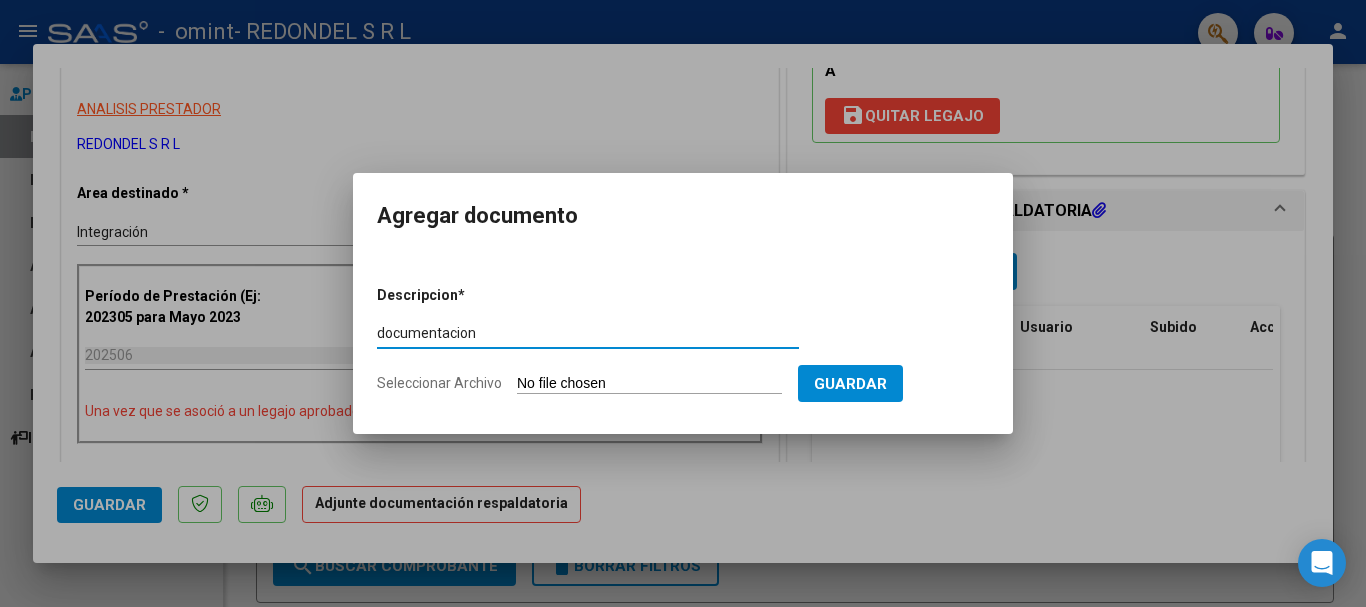 type on "documentacion" 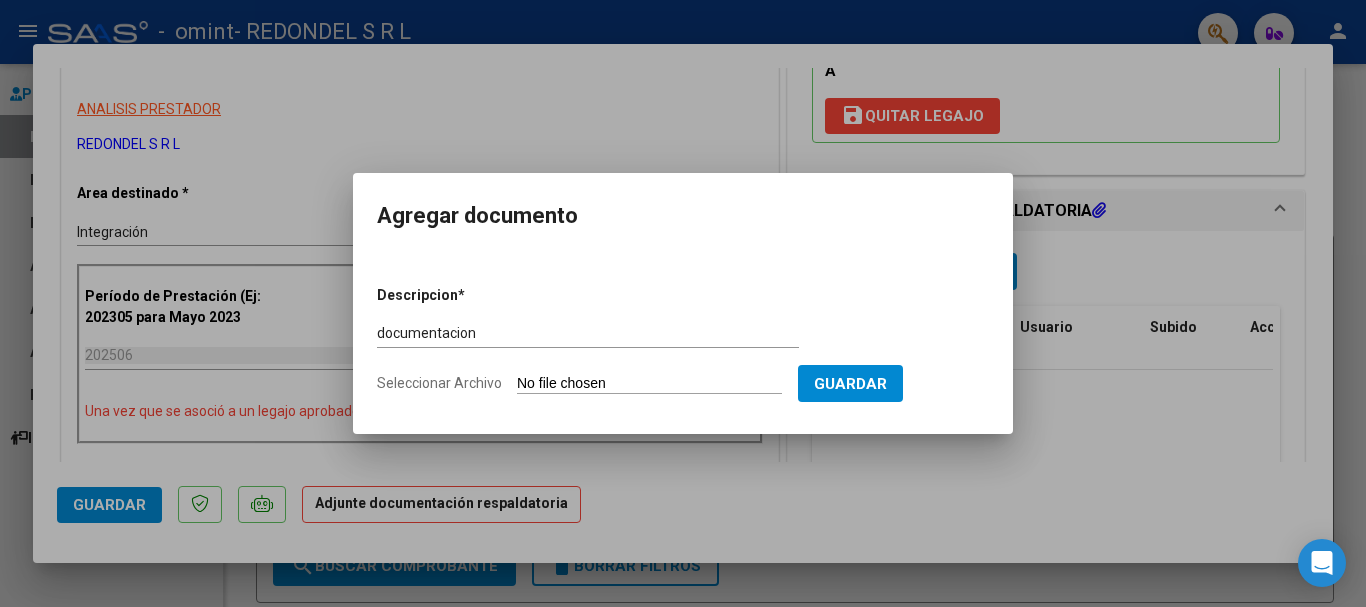 type on "C:\fakepath\FABRIZZI HEEVEL JUAN DOCUMENTACION JUNIO 2025.pdf" 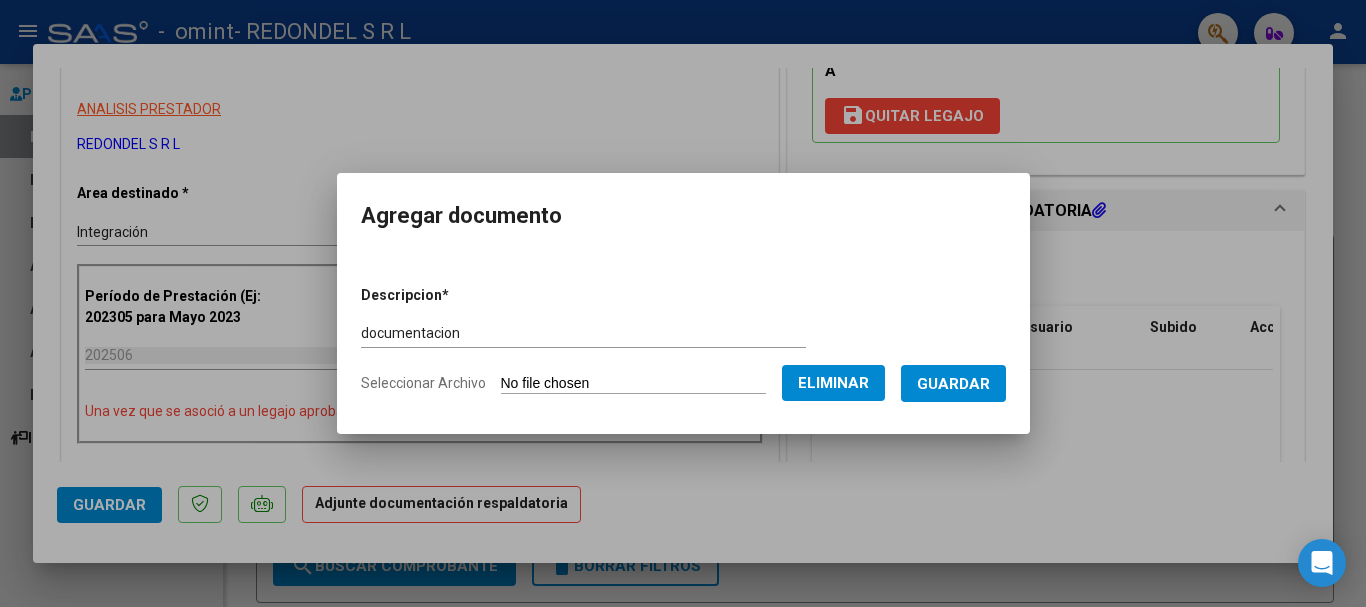 click on "Guardar" at bounding box center (953, 384) 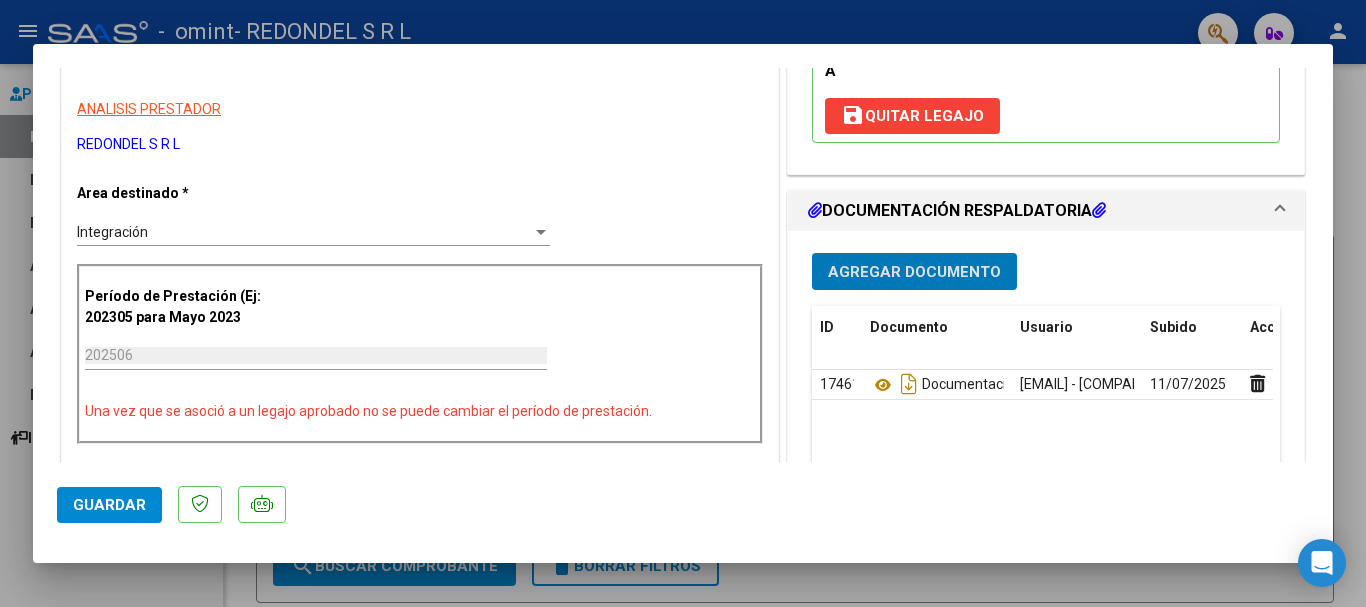 click on "Guardar" 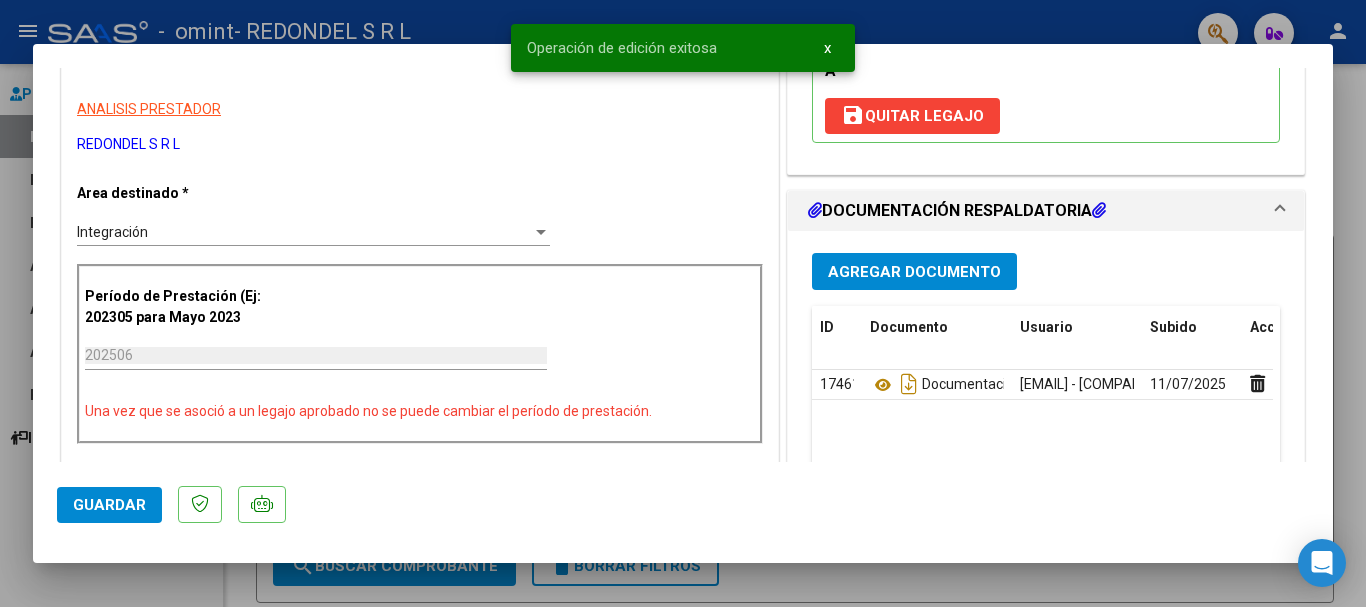 click at bounding box center (683, 303) 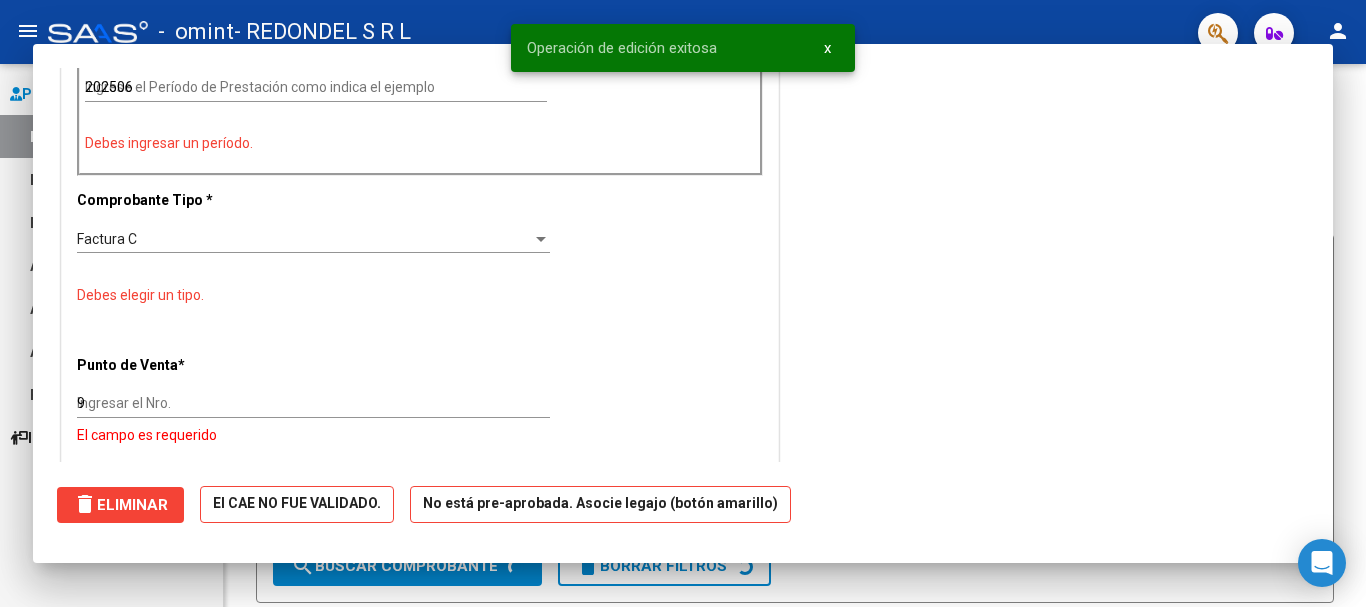 type 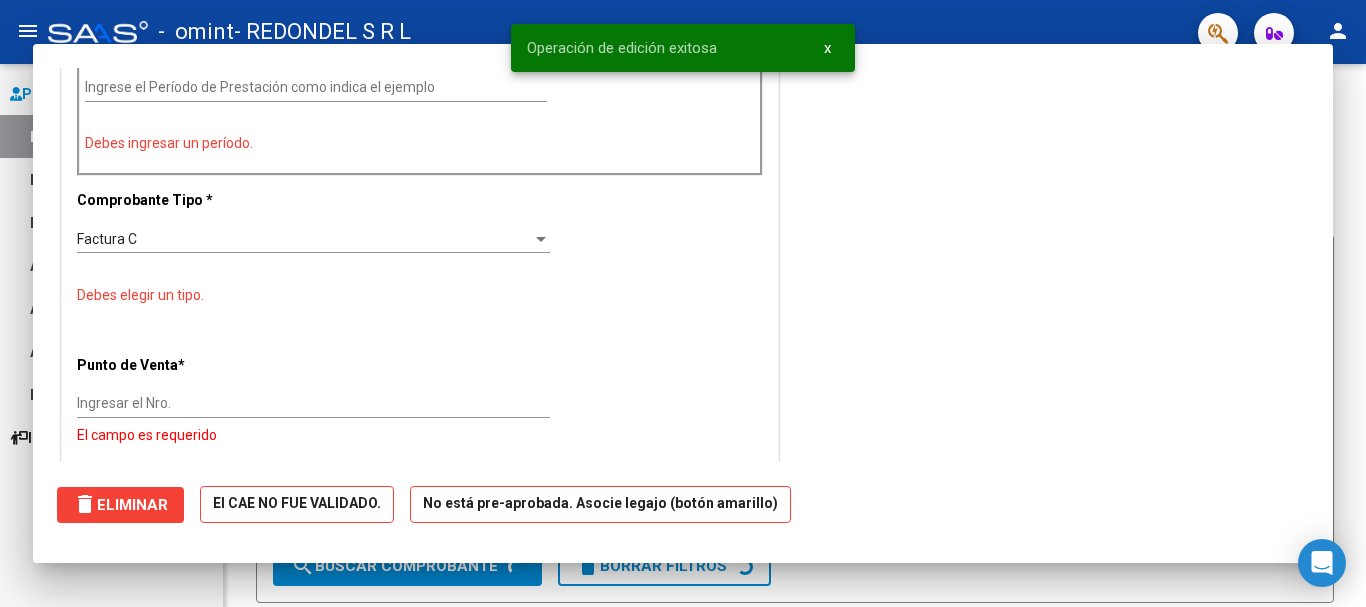 scroll, scrollTop: 0, scrollLeft: 0, axis: both 